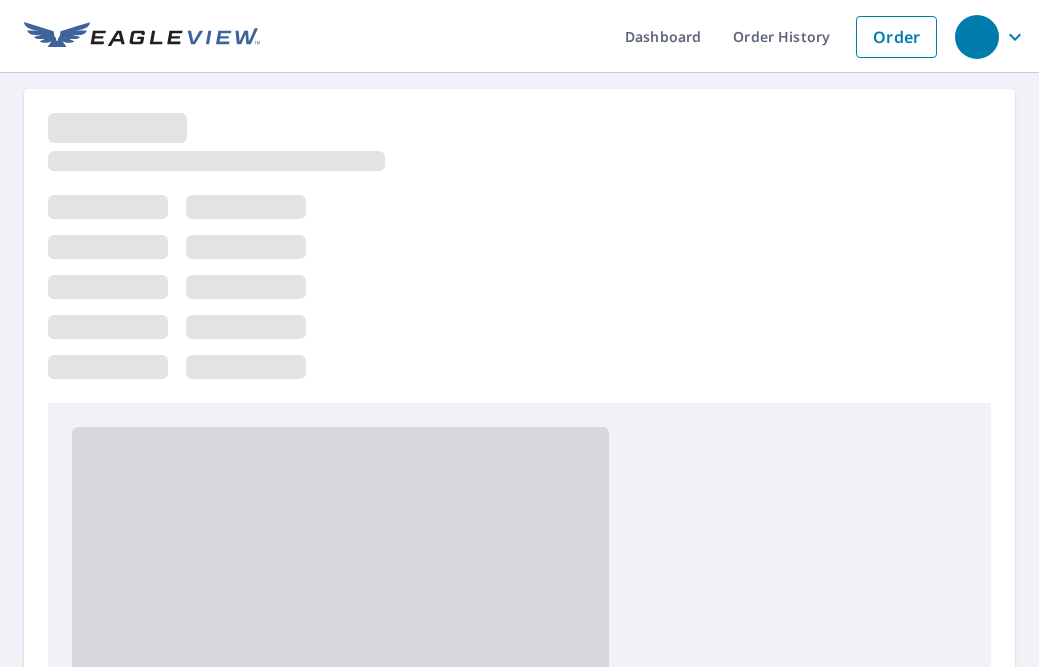 scroll, scrollTop: 0, scrollLeft: 0, axis: both 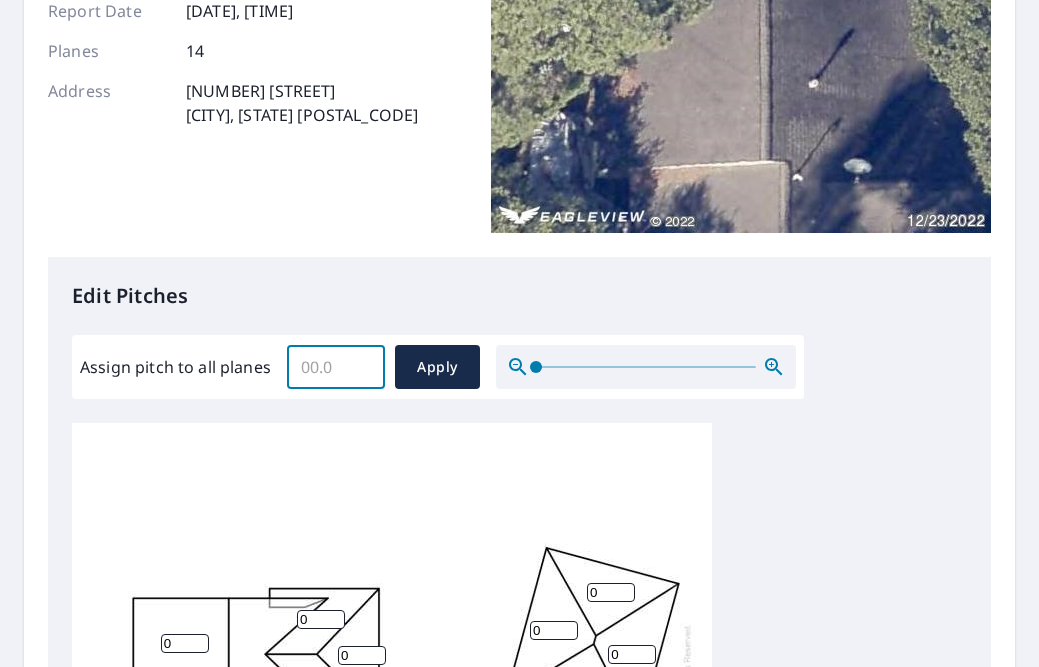 click on "Assign pitch to all planes" at bounding box center (336, 367) 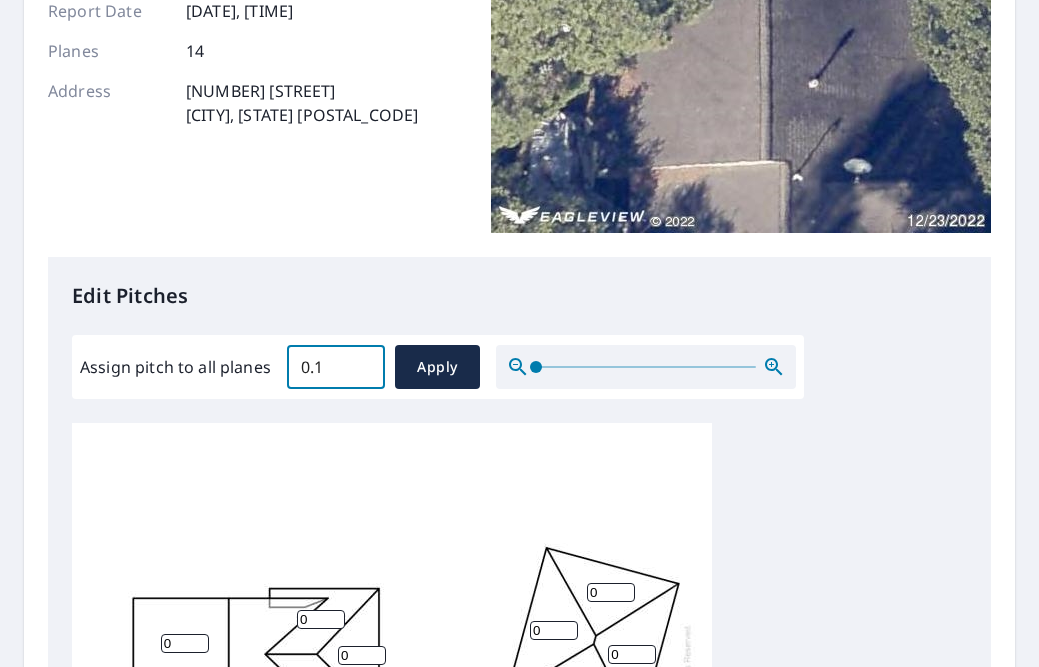 click on "0.1" at bounding box center [336, 367] 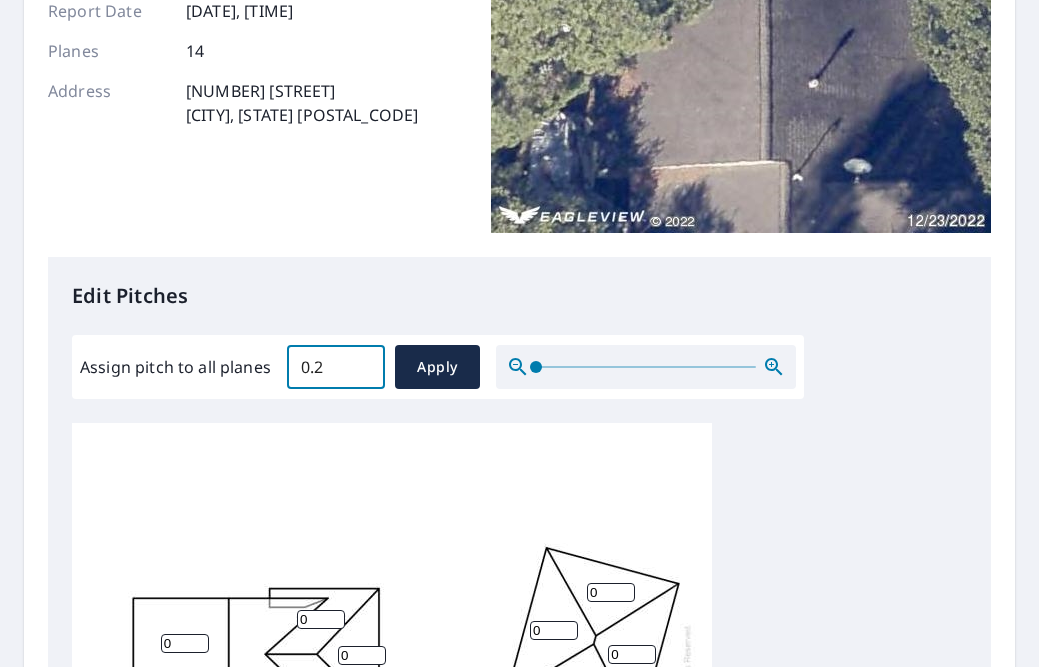 click on "0.2" at bounding box center (336, 367) 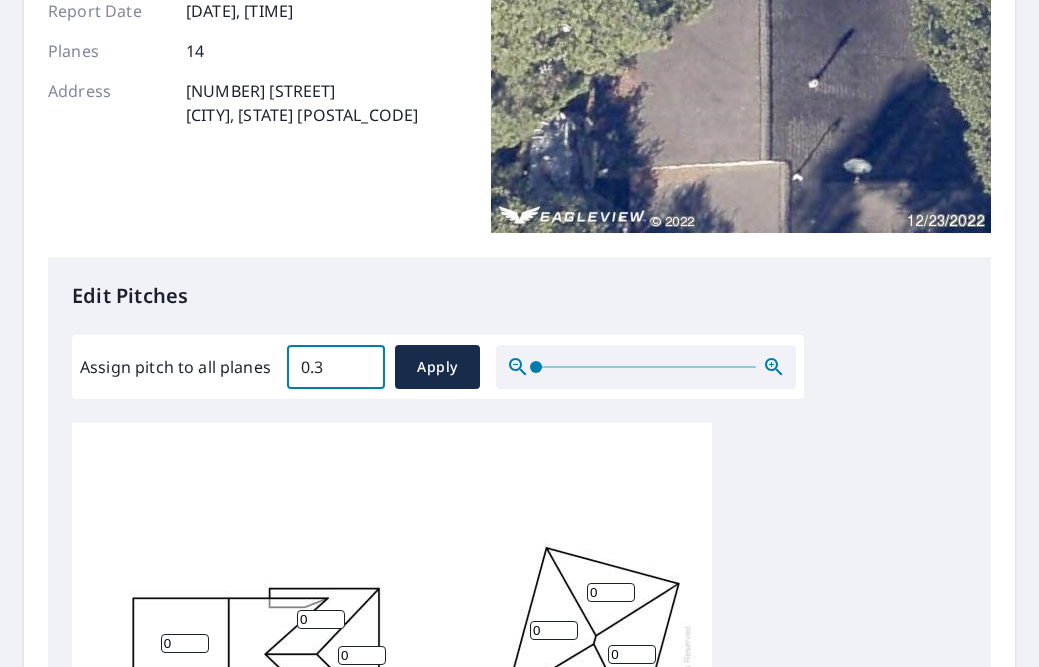 click on "0.3" at bounding box center (336, 367) 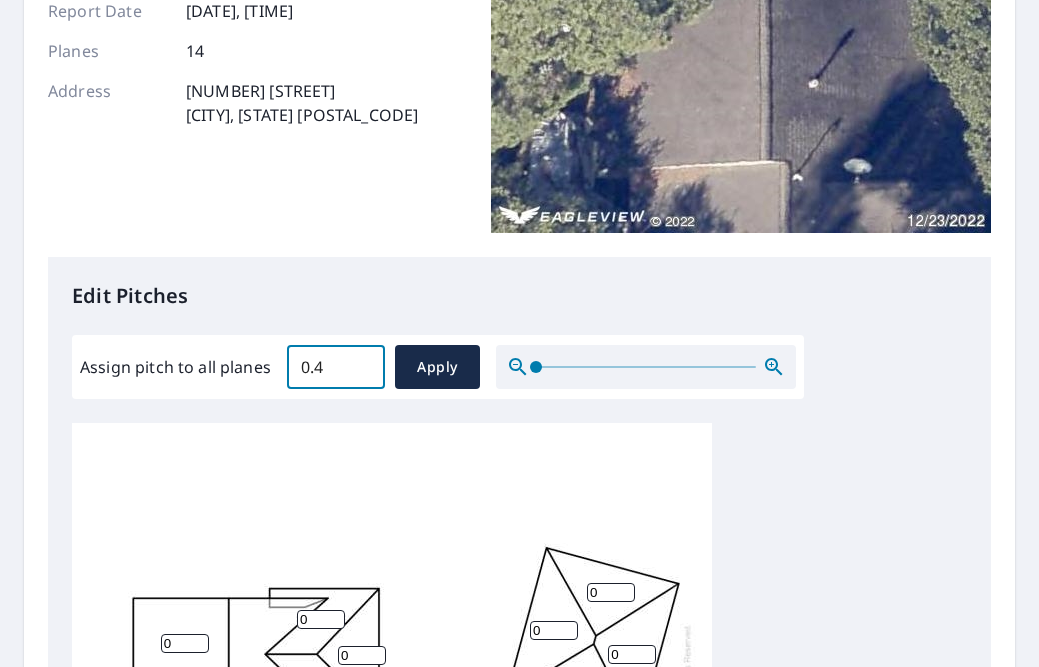 click on "0.4" at bounding box center [336, 367] 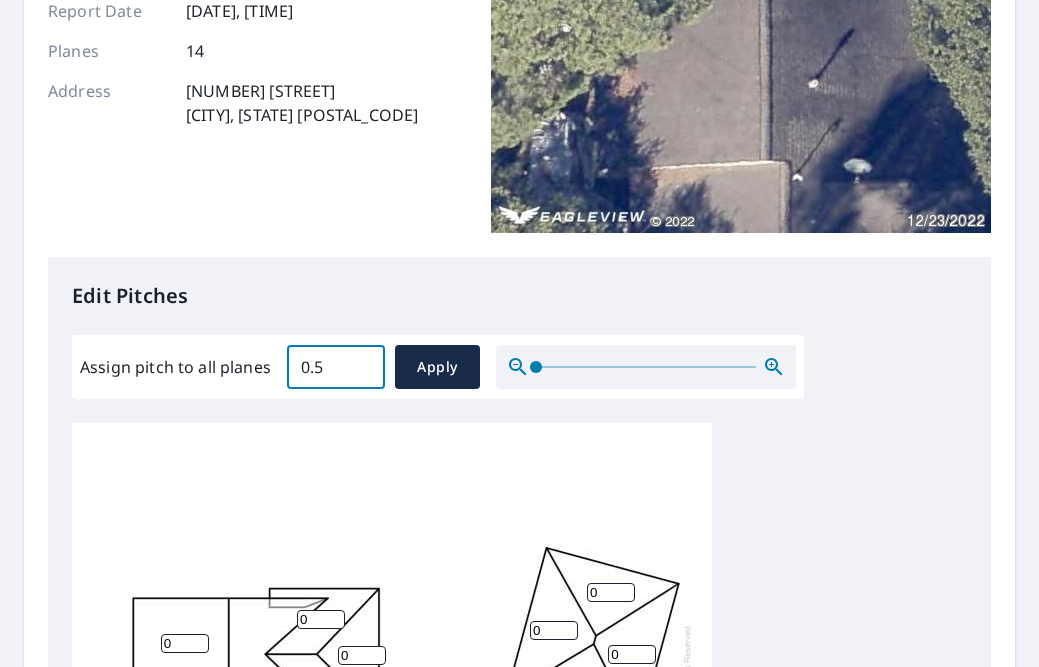 click on "0.5" at bounding box center (336, 367) 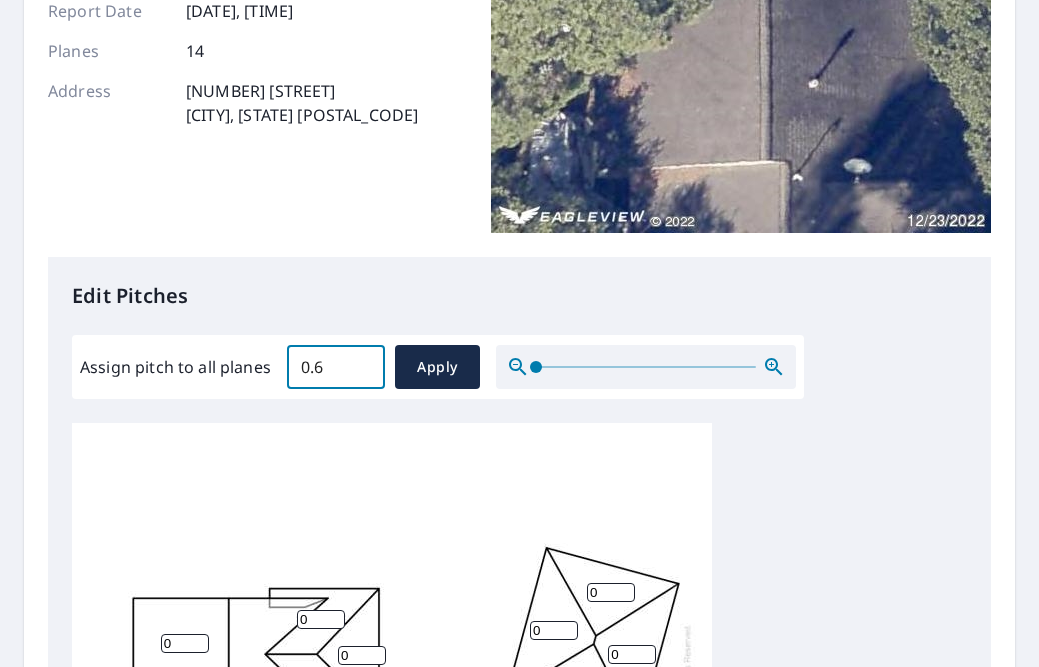 click on "0.6" at bounding box center (336, 367) 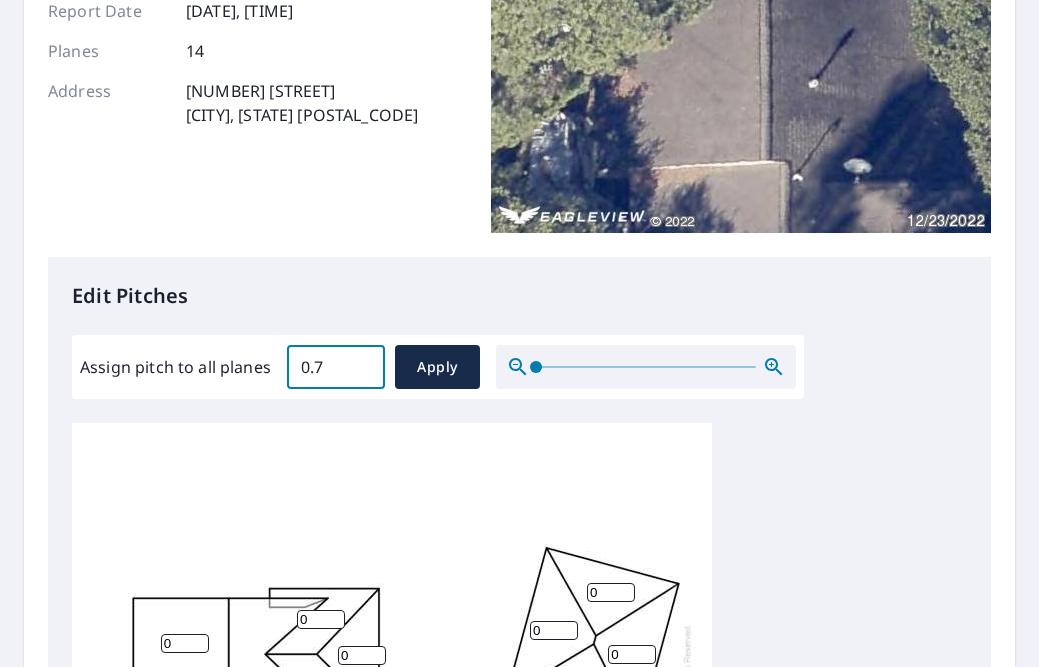 click on "0.7" at bounding box center (336, 367) 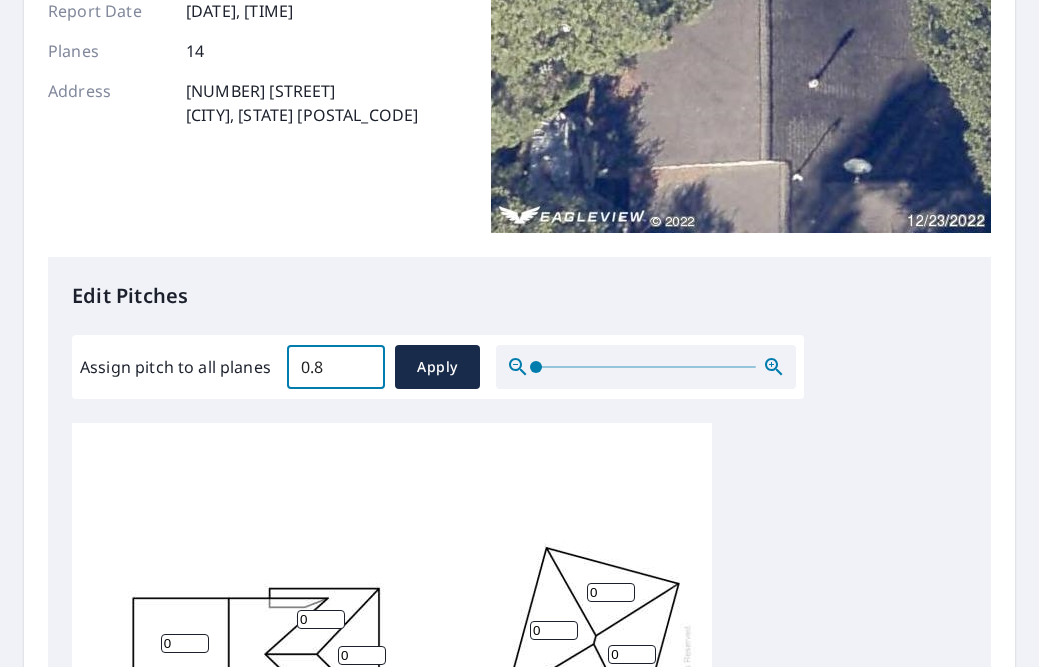 click on "0.8" at bounding box center [336, 367] 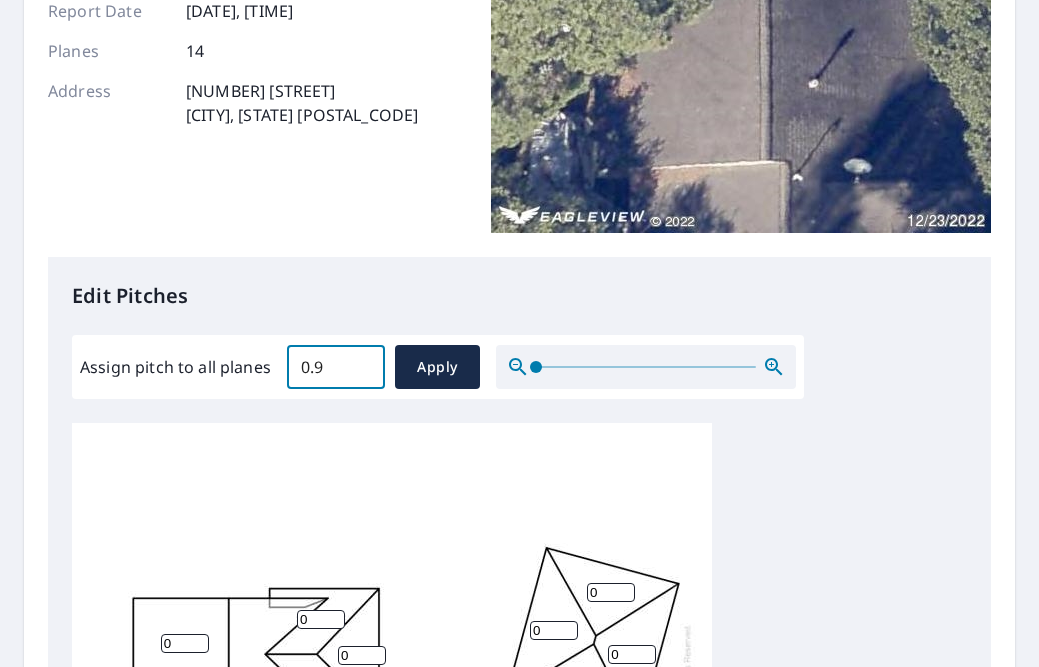 click on "0.9" at bounding box center [336, 367] 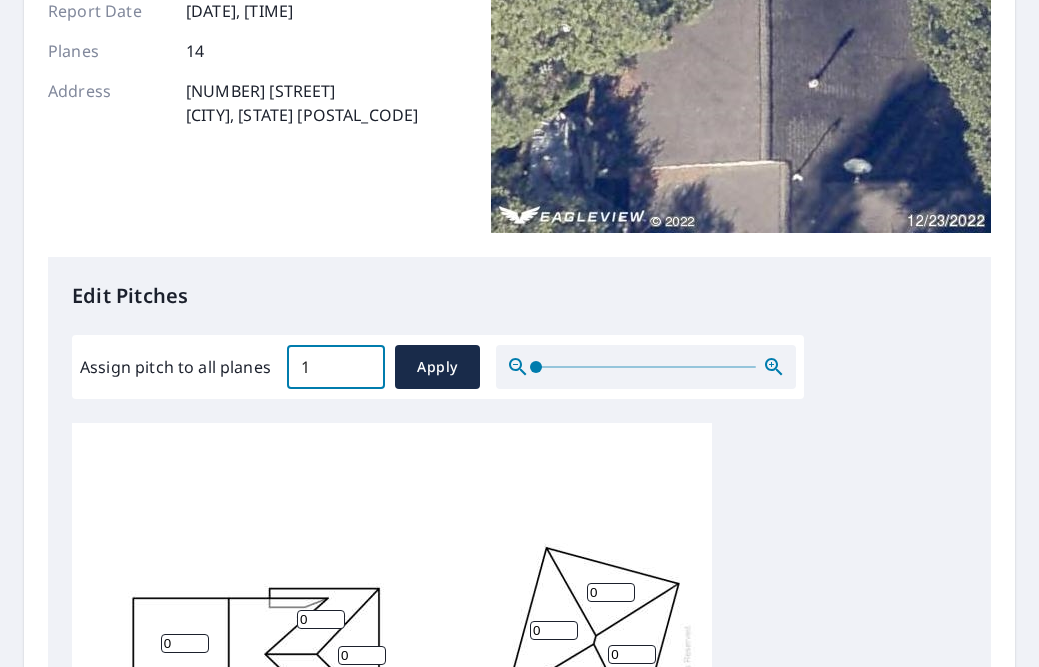 click on "1" at bounding box center (336, 367) 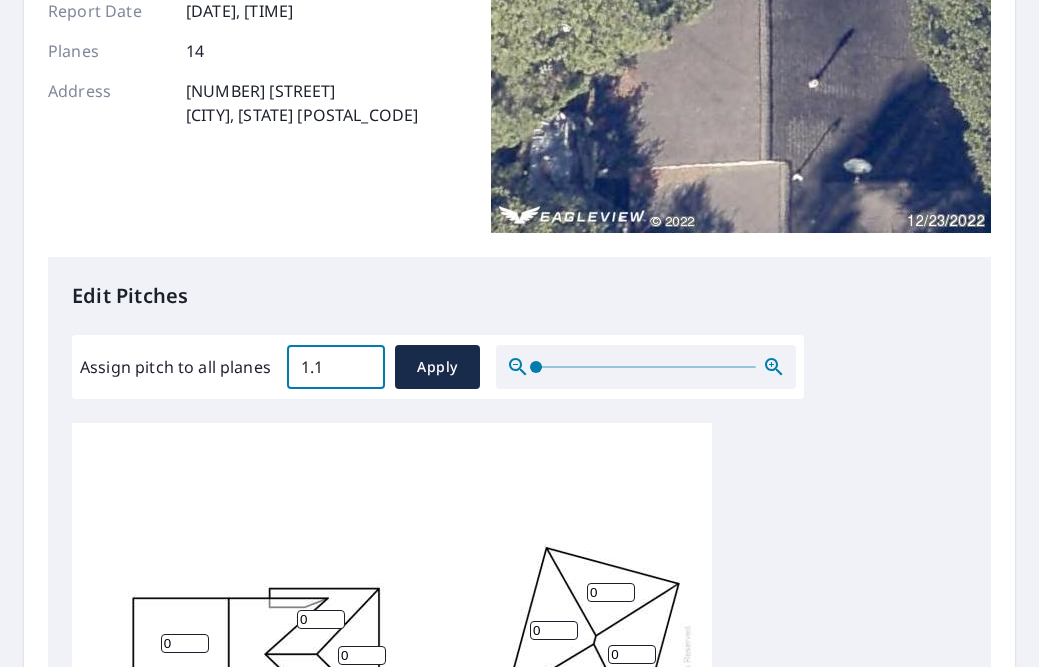 click on "1.1" at bounding box center [336, 367] 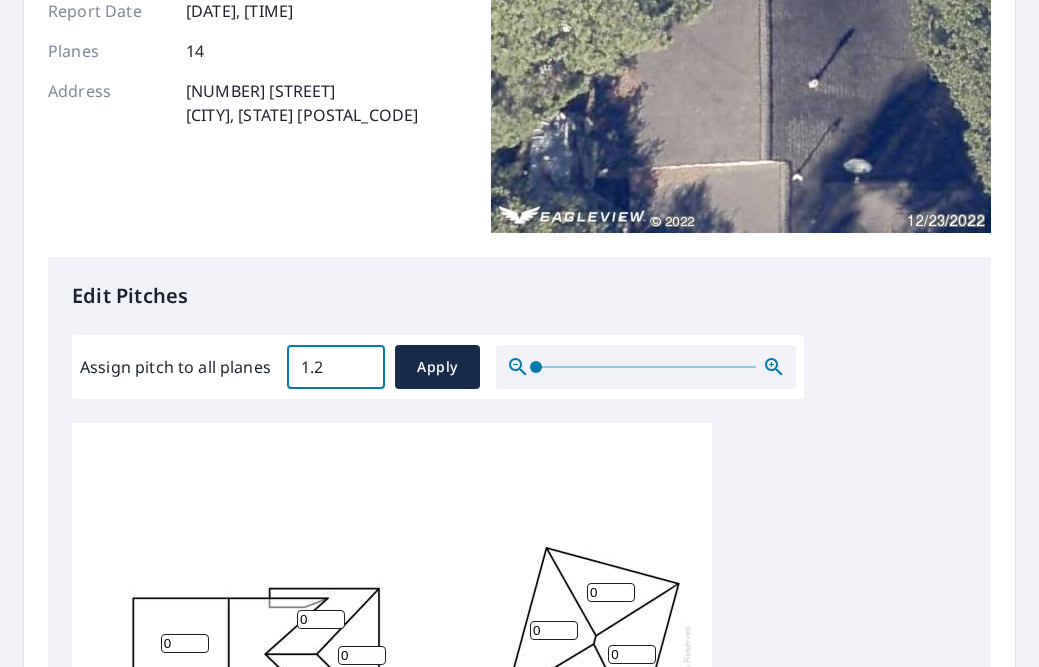 click on "1.2" at bounding box center [336, 367] 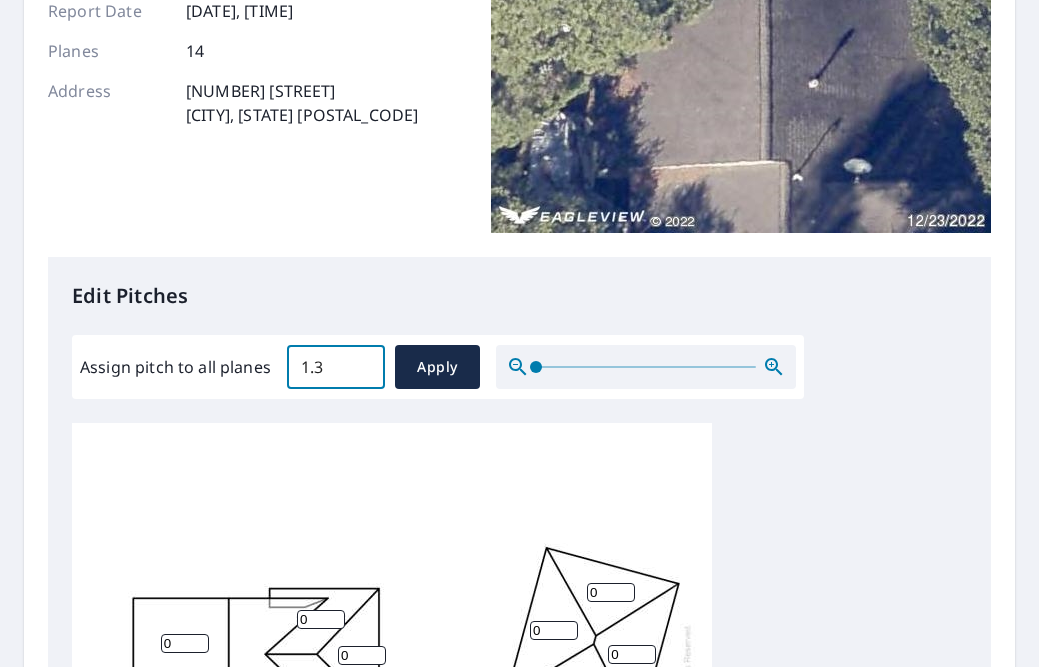 click on "1.3" at bounding box center [336, 367] 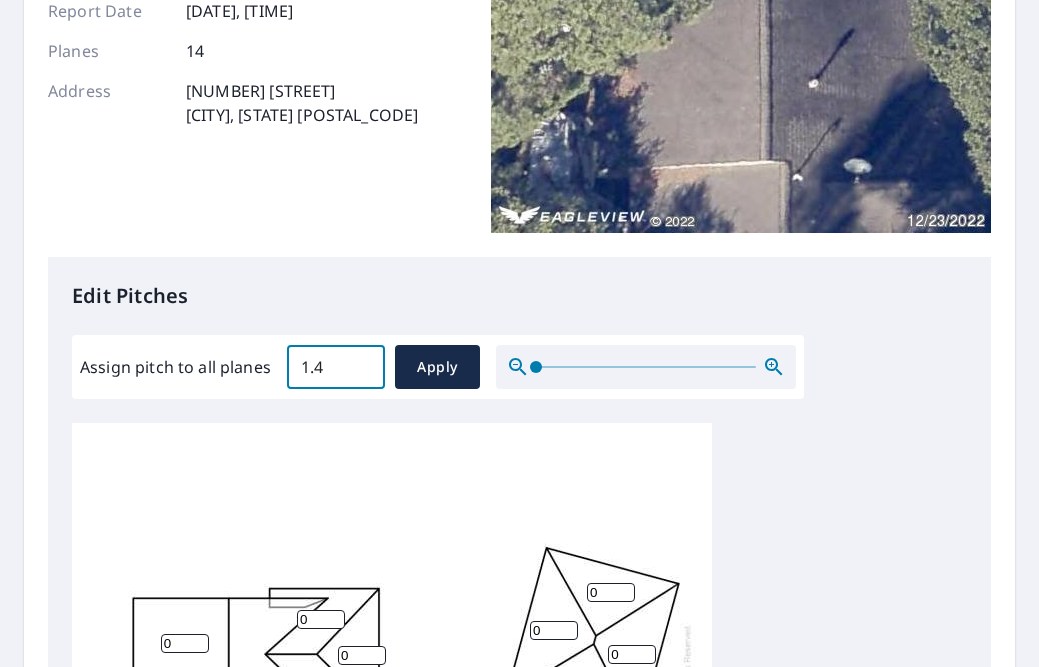 click on "1.4" at bounding box center (336, 367) 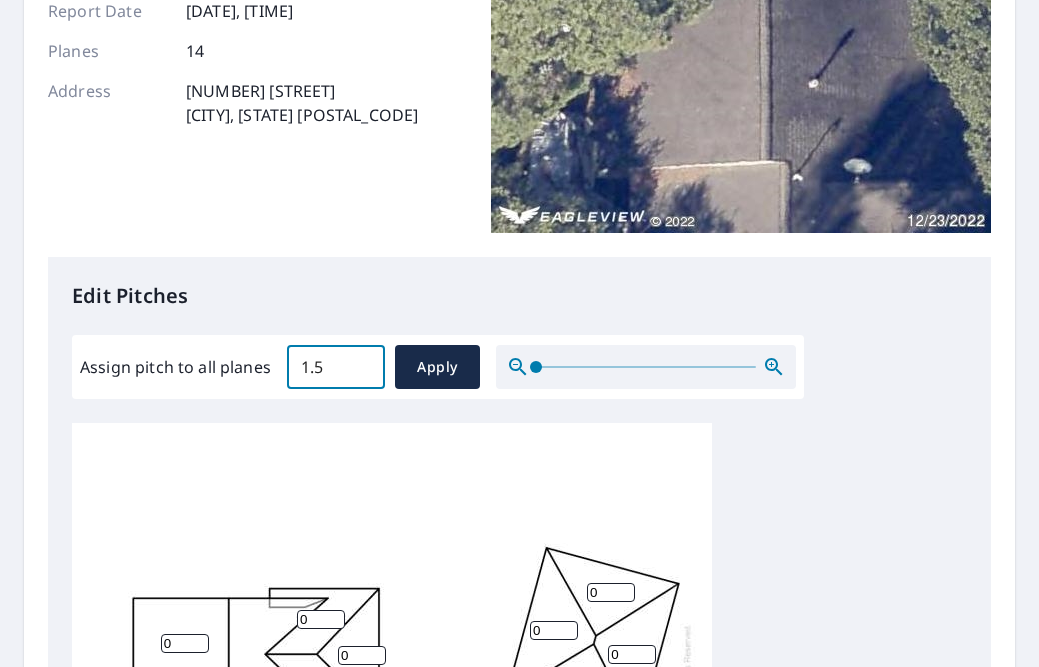 click on "1.5" at bounding box center [336, 367] 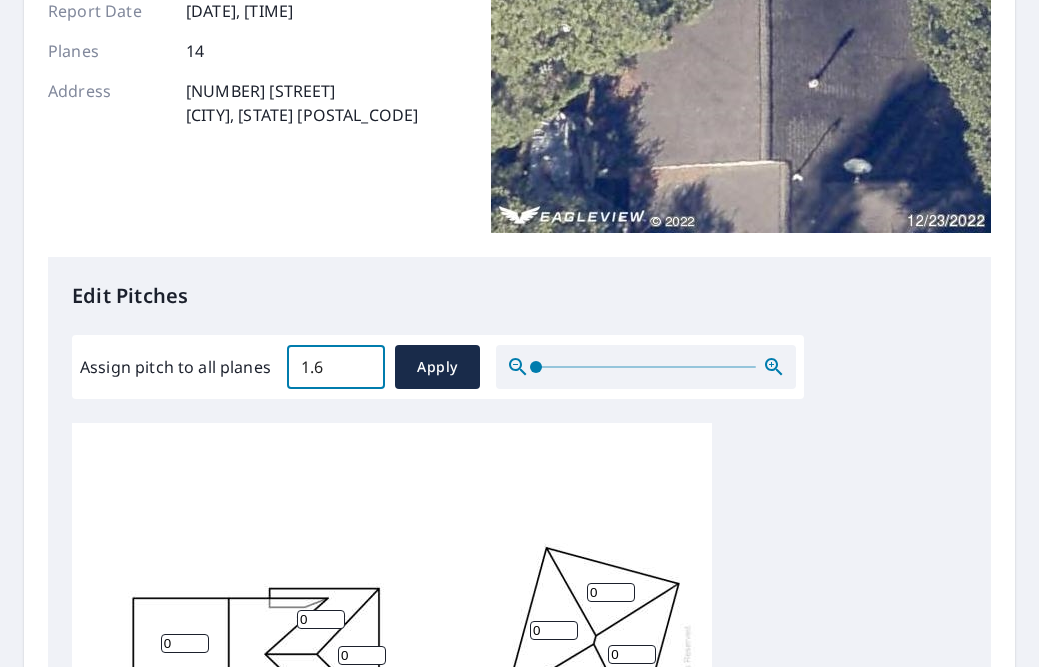 click on "1.6" at bounding box center [336, 367] 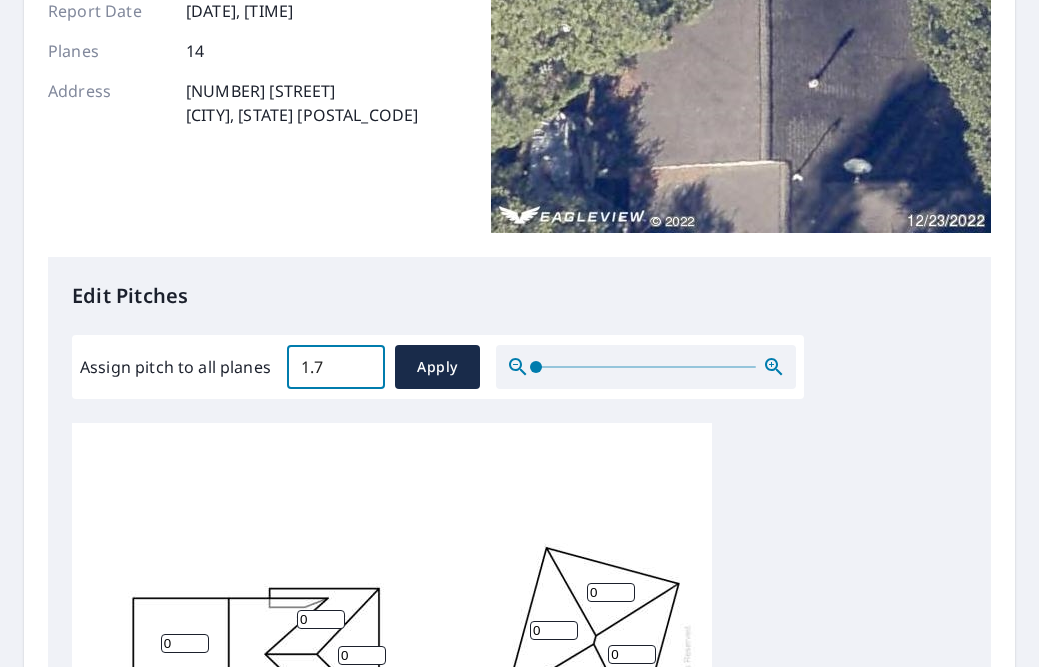 click on "1.7" at bounding box center [336, 367] 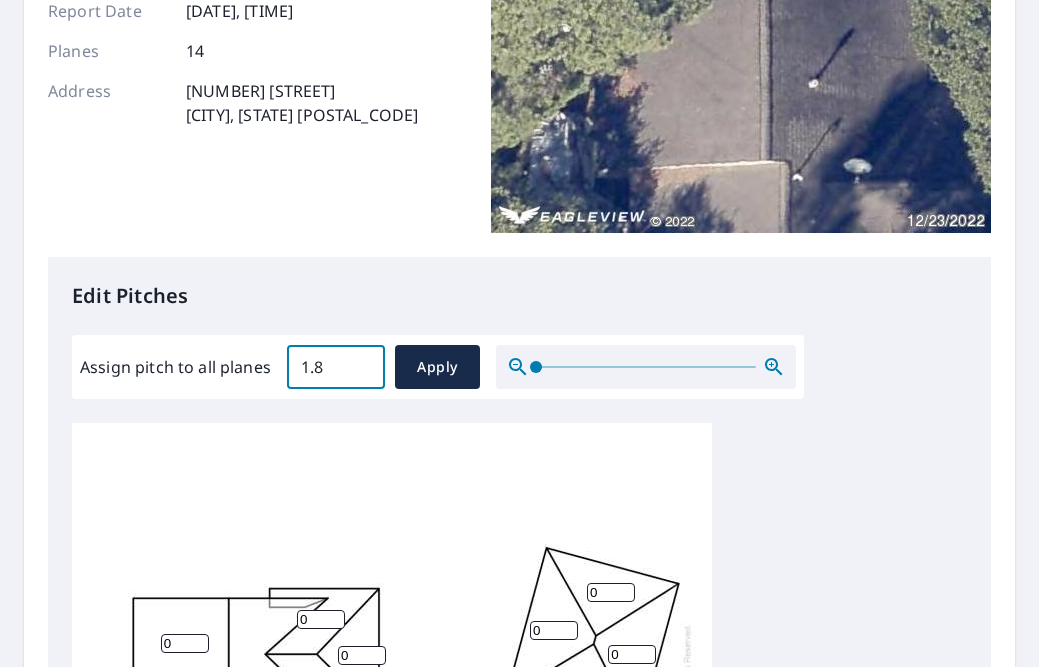 click on "1.8" at bounding box center [336, 367] 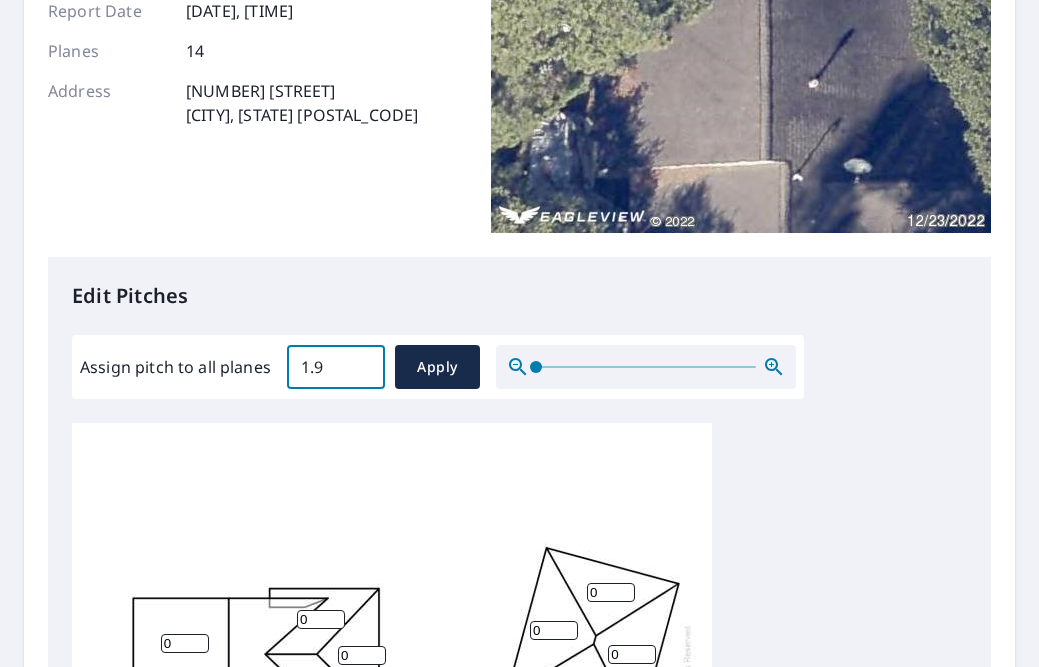 click on "1.9" at bounding box center (336, 367) 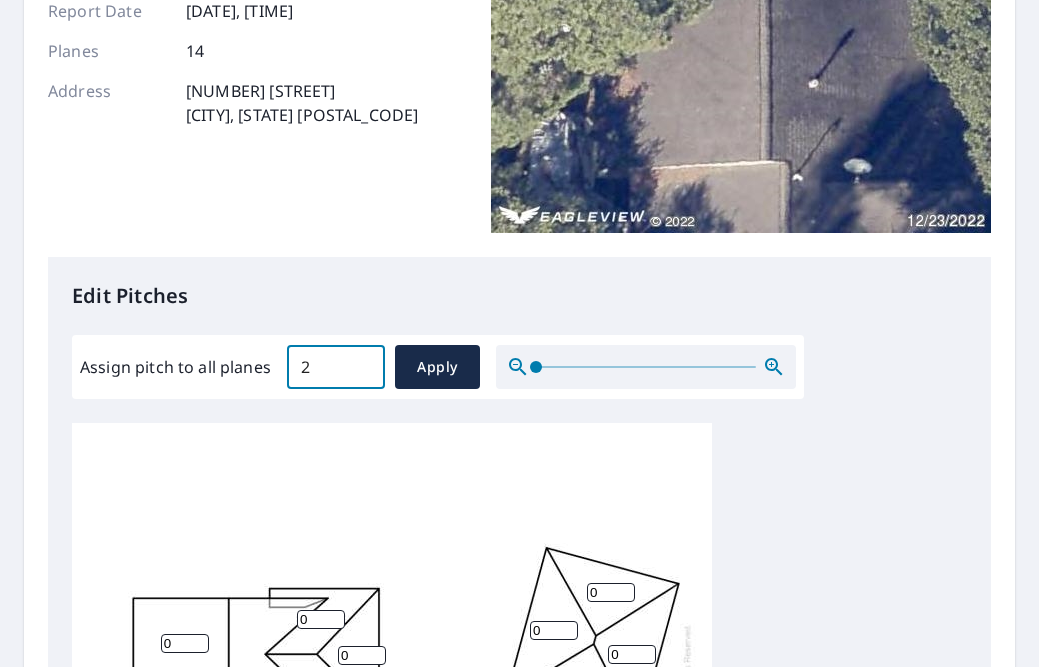 click on "2" at bounding box center (336, 367) 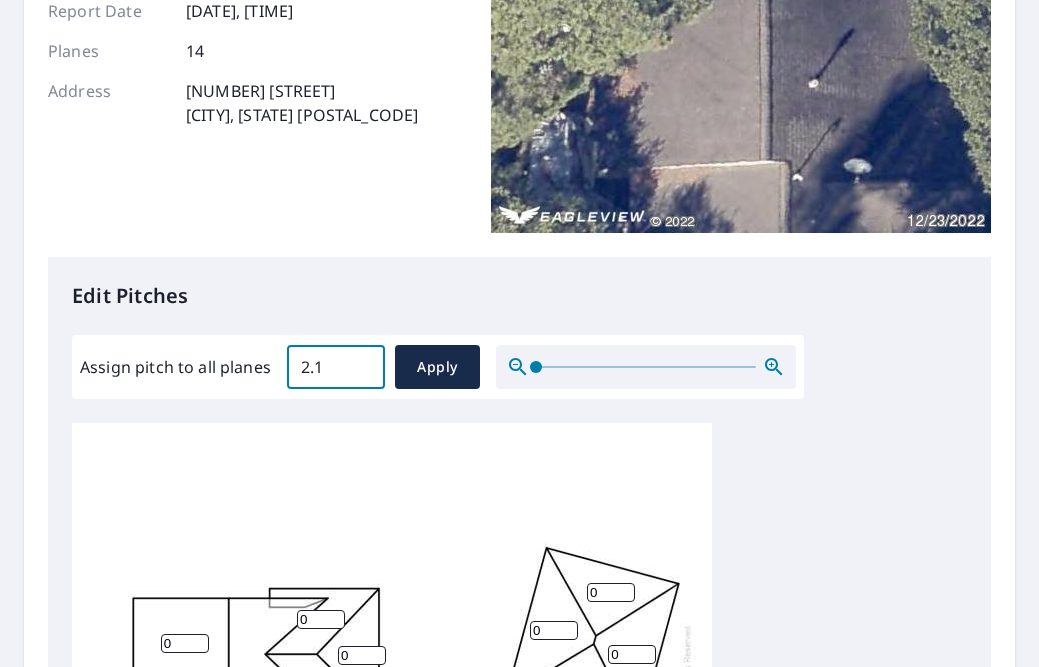 click on "2.1" at bounding box center (336, 367) 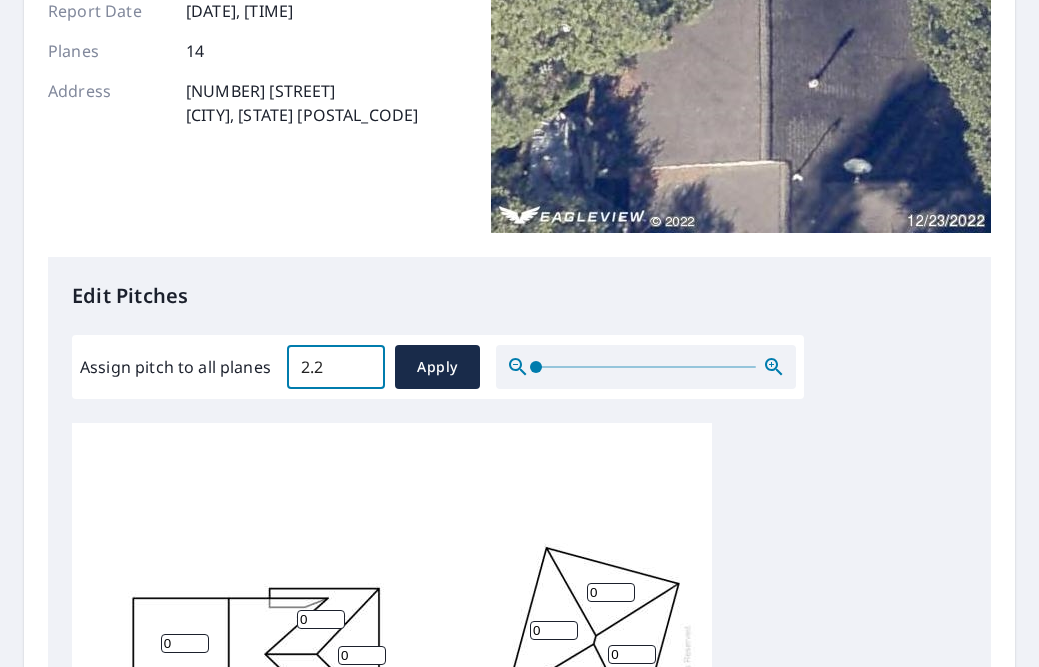 click on "2.2" at bounding box center (336, 367) 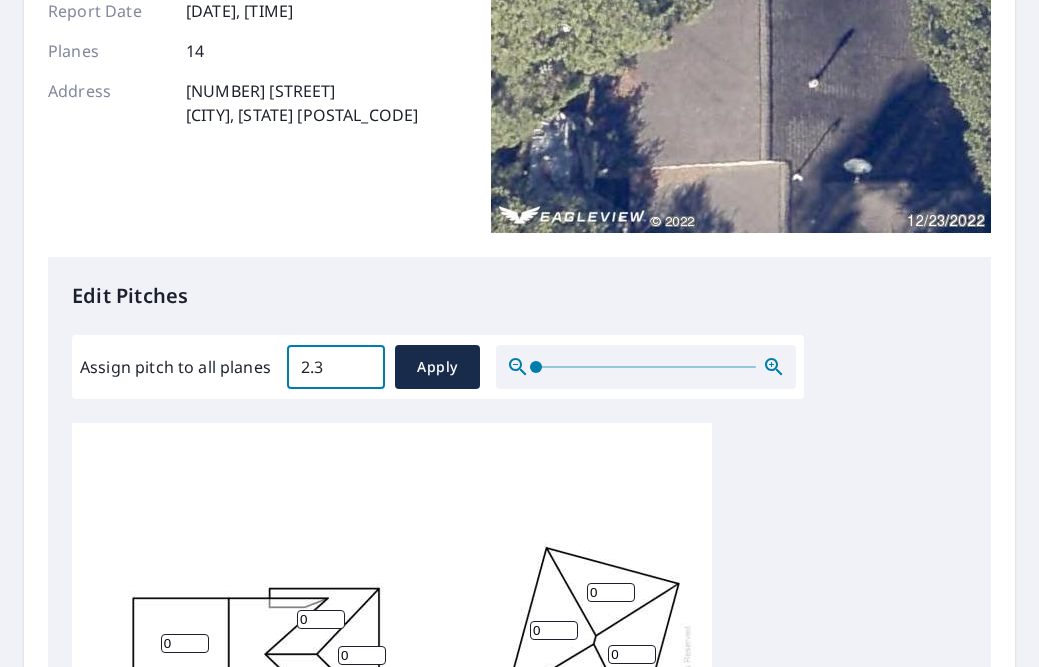 click on "2.3" at bounding box center [336, 367] 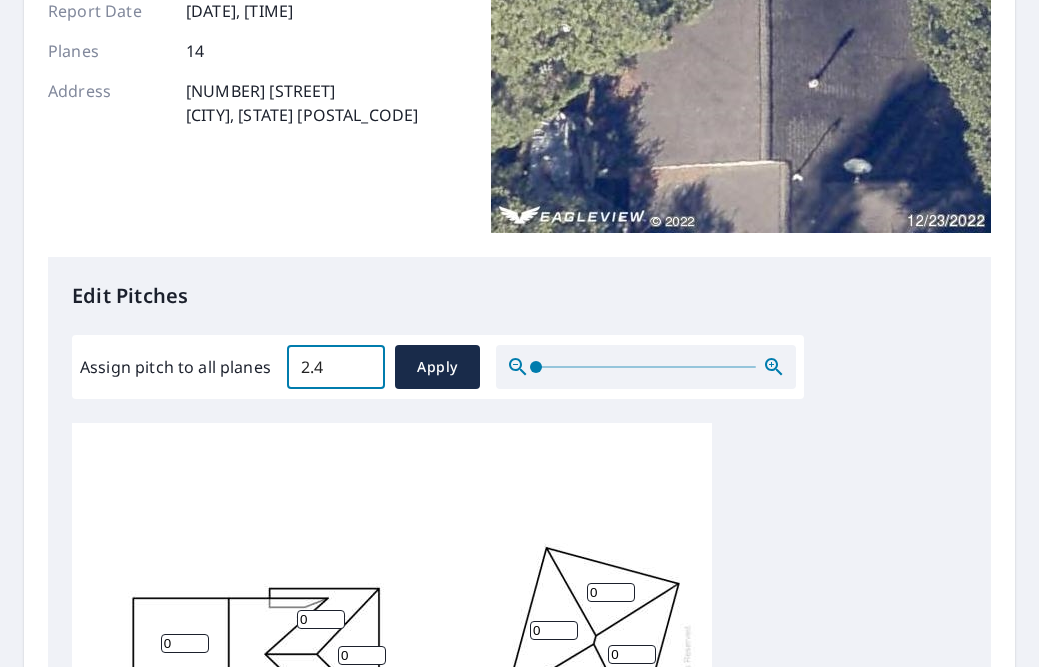 click on "2.4" at bounding box center [336, 367] 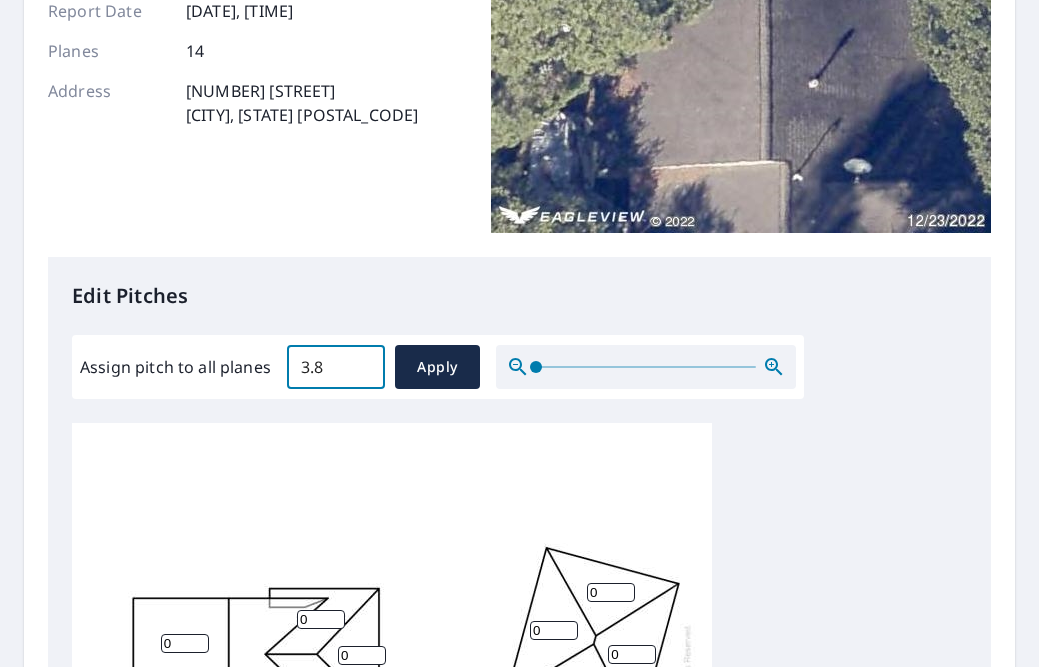click on "3.8" at bounding box center [336, 367] 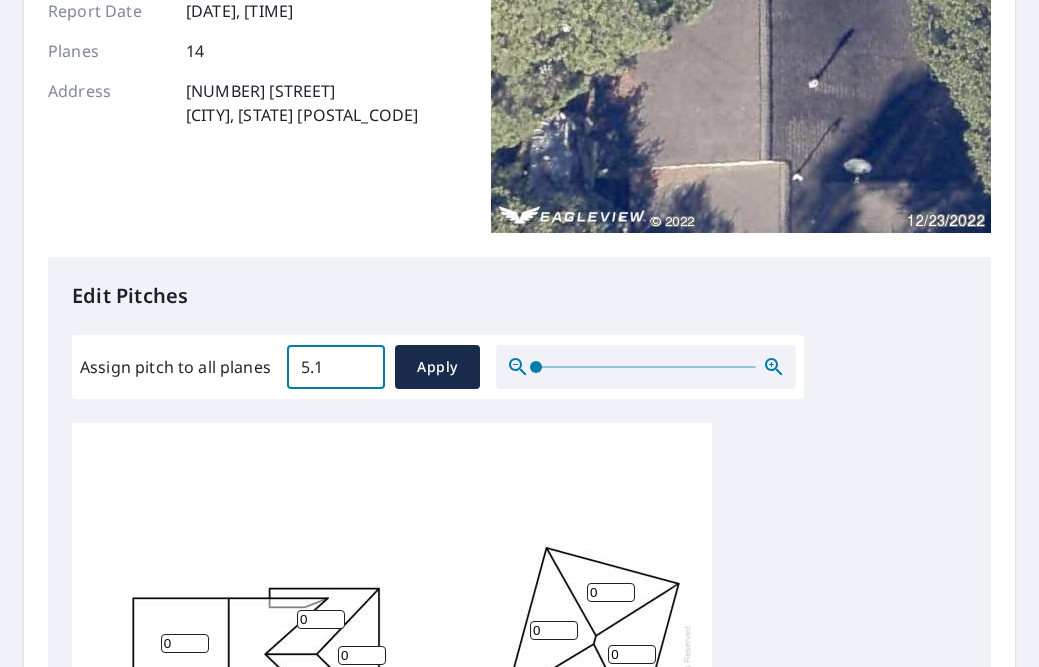 click on "5.1" at bounding box center (336, 367) 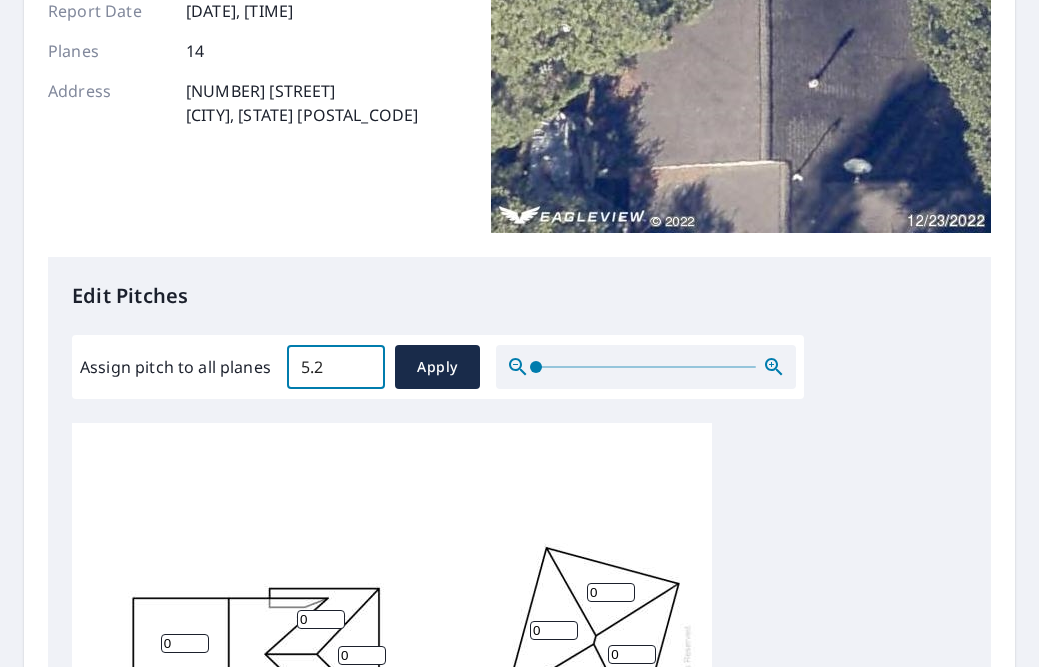 click on "5.2" at bounding box center (336, 367) 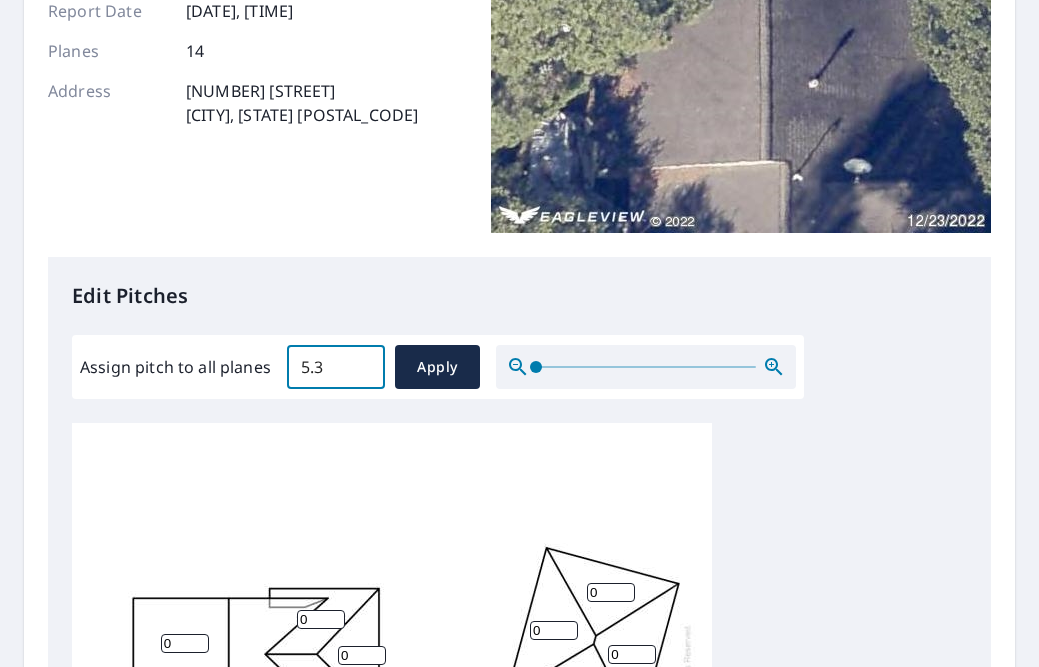 click on "5.3" at bounding box center [336, 367] 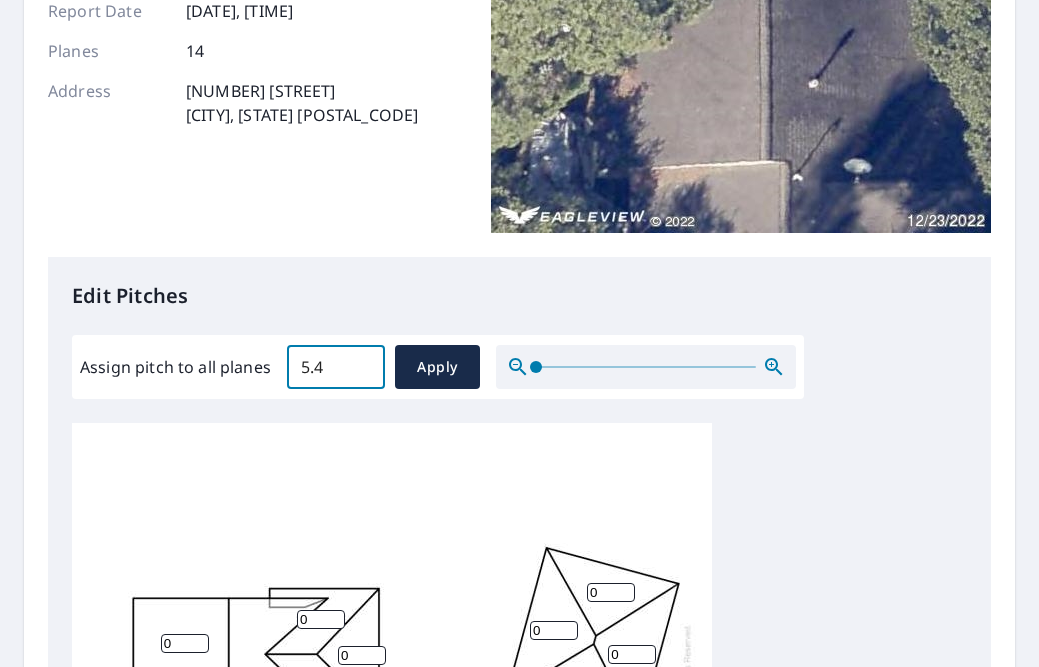 click on "5.4" at bounding box center [336, 367] 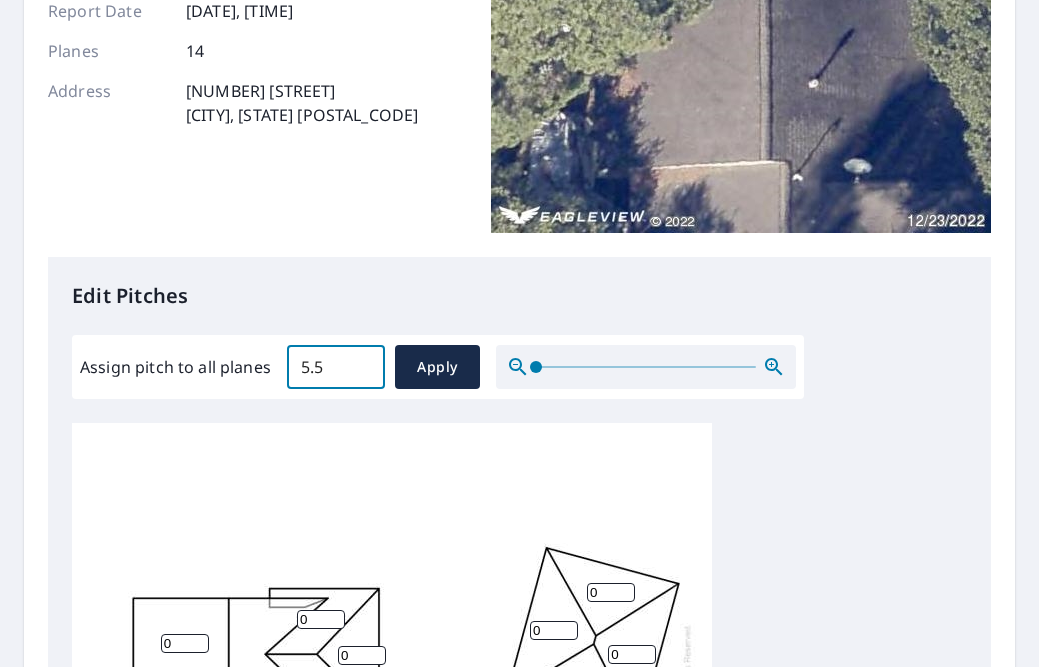 click on "5.5" at bounding box center [336, 367] 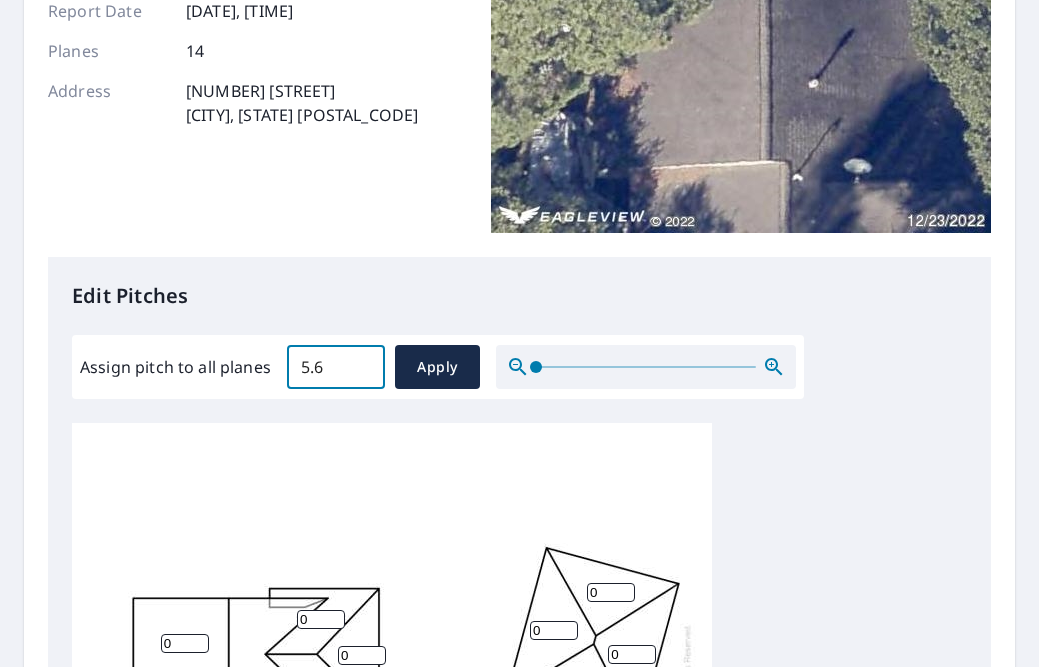 click on "5.6" at bounding box center (336, 367) 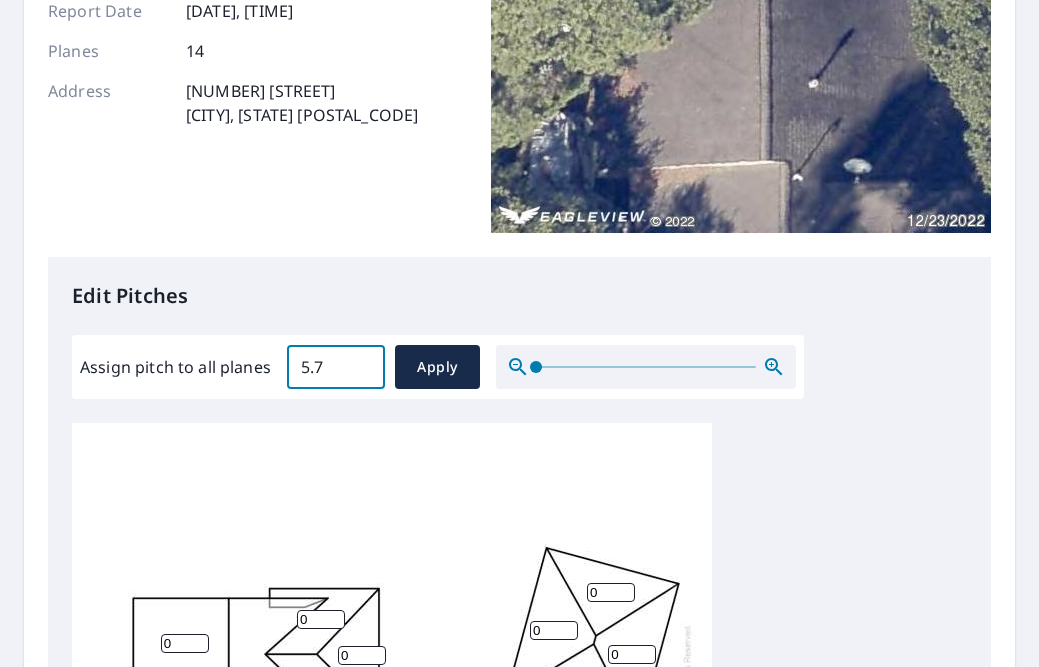 click on "5.7" at bounding box center [336, 367] 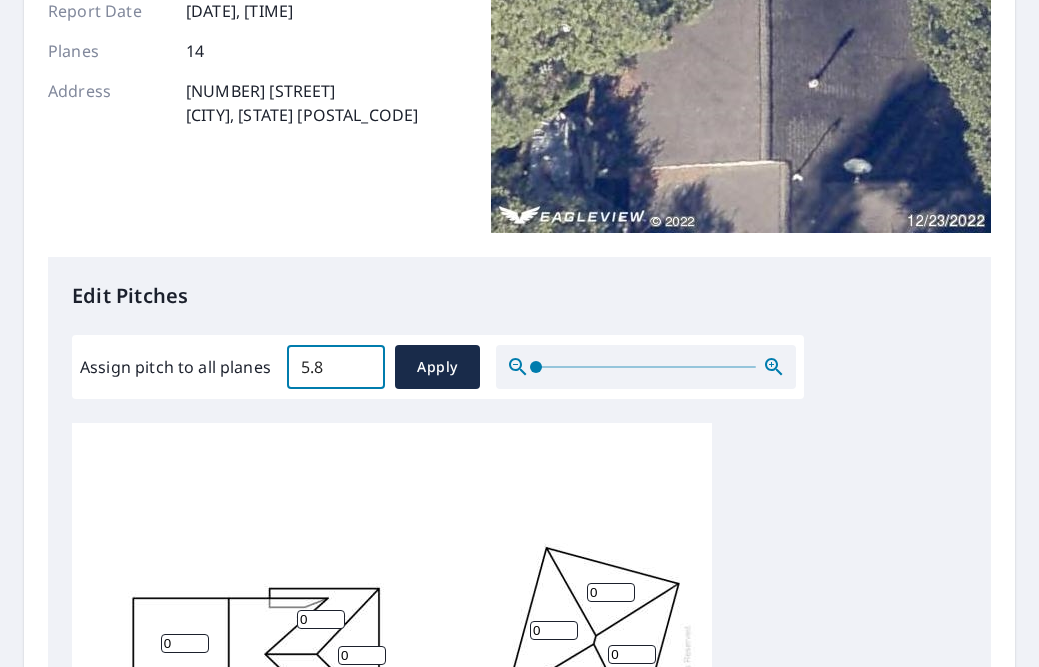 click on "5.8" at bounding box center [336, 367] 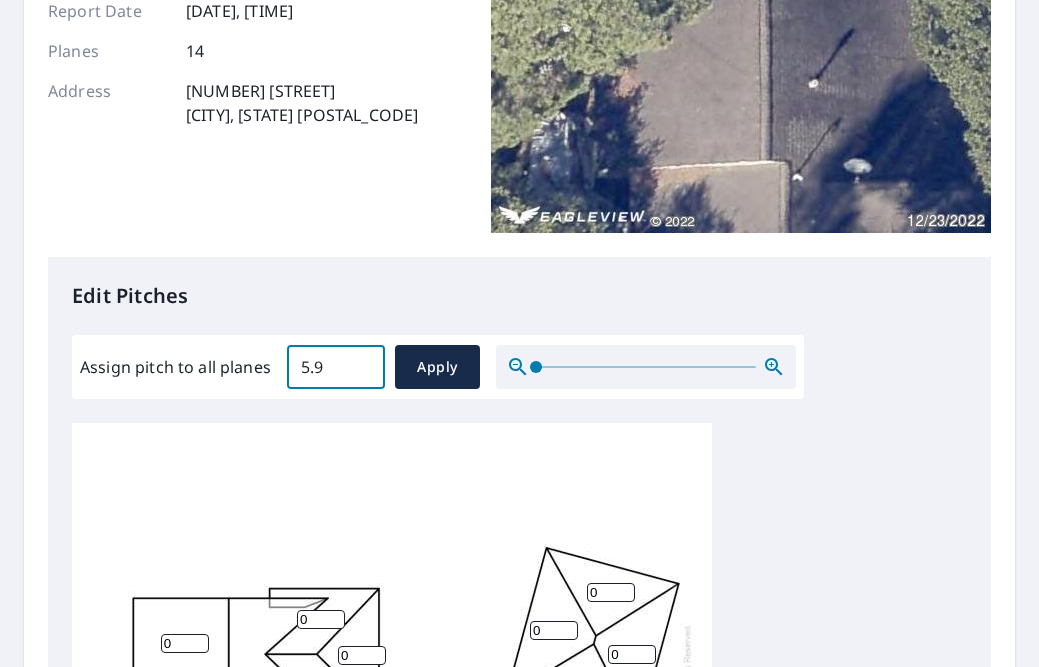 click on "5.9" at bounding box center [336, 367] 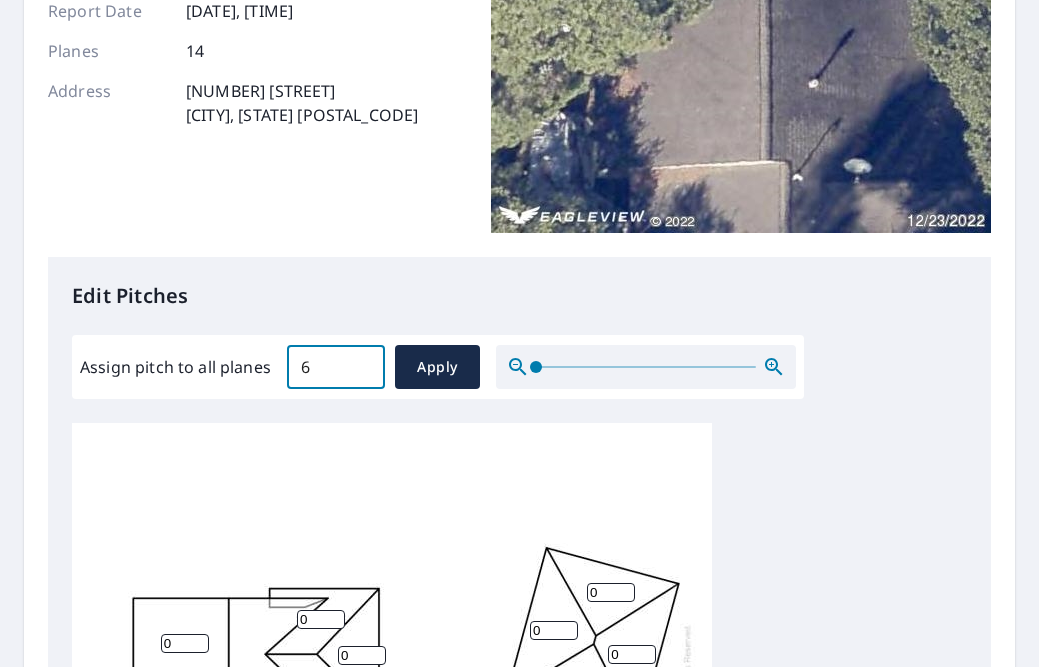 click on "6" at bounding box center [336, 367] 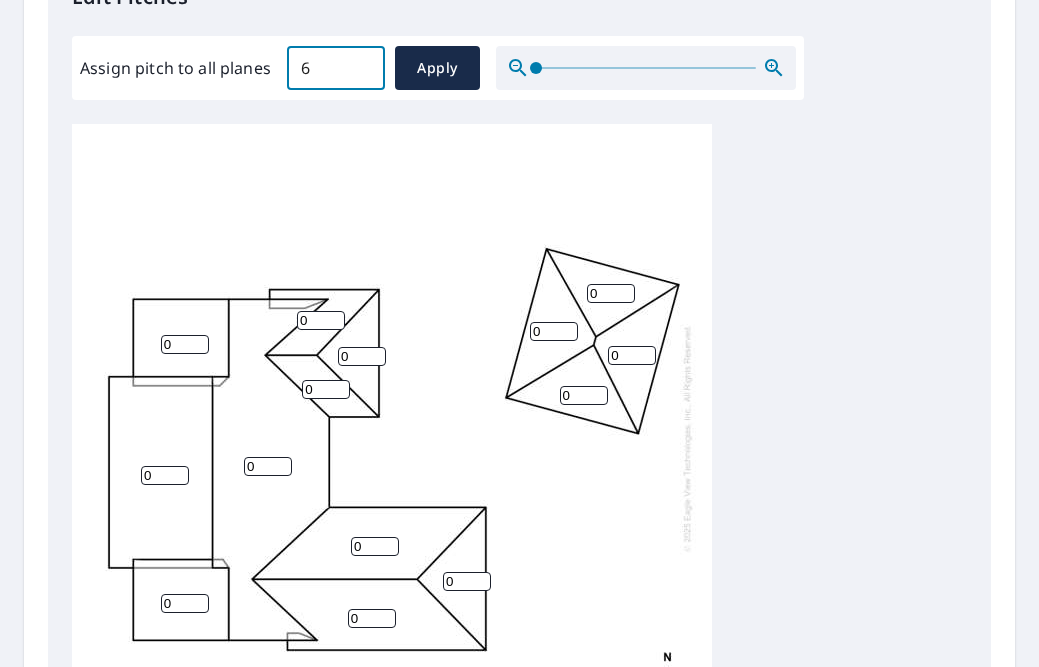 scroll, scrollTop: 588, scrollLeft: 0, axis: vertical 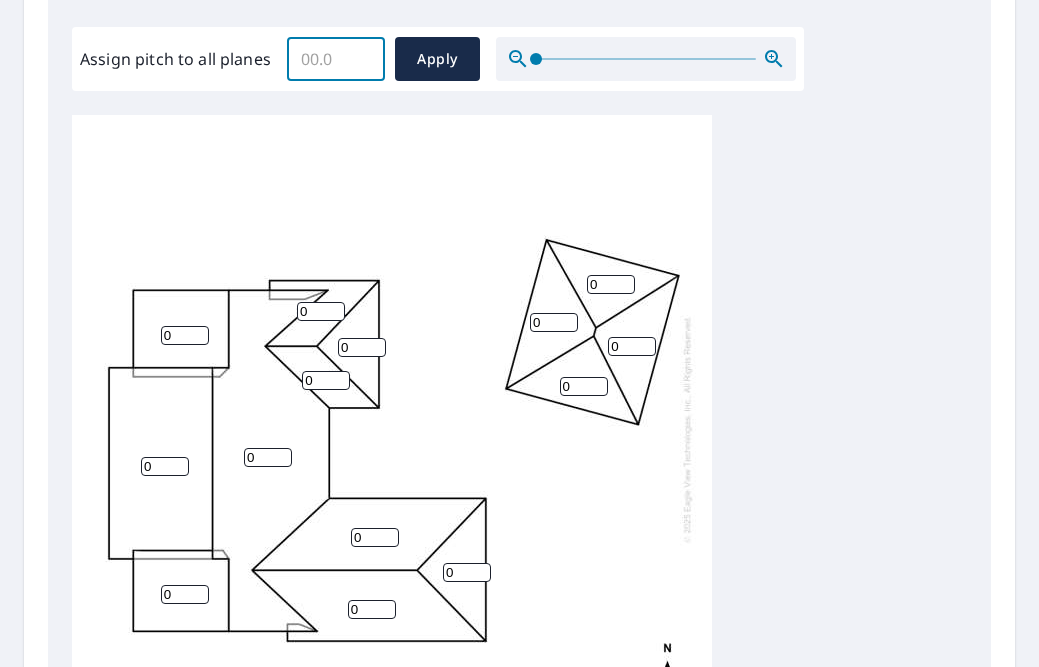 type 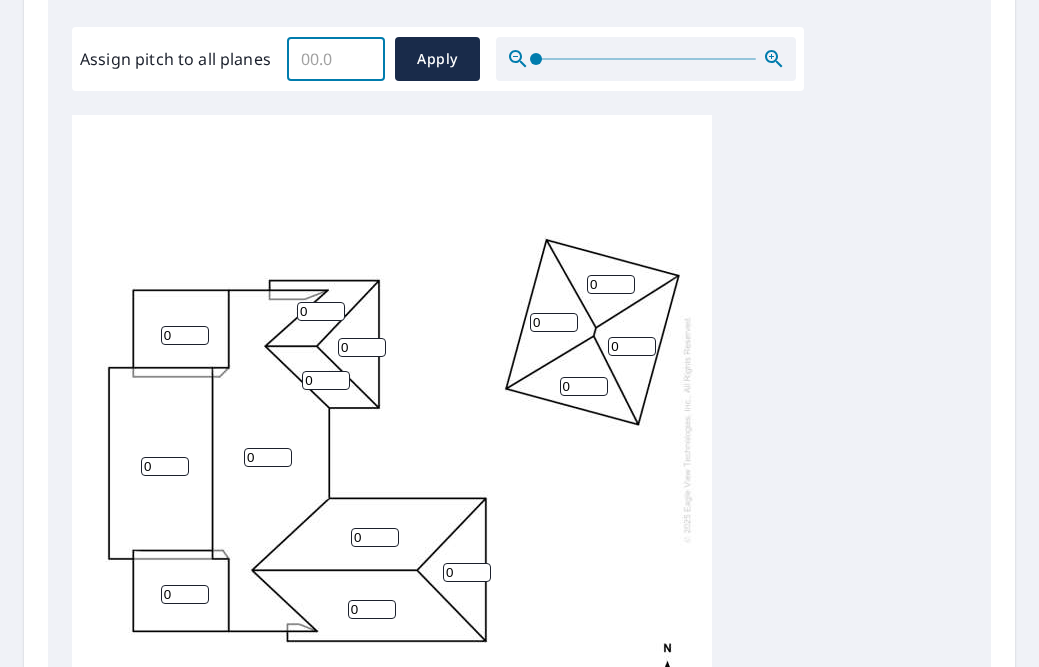 click on "0" at bounding box center [185, 335] 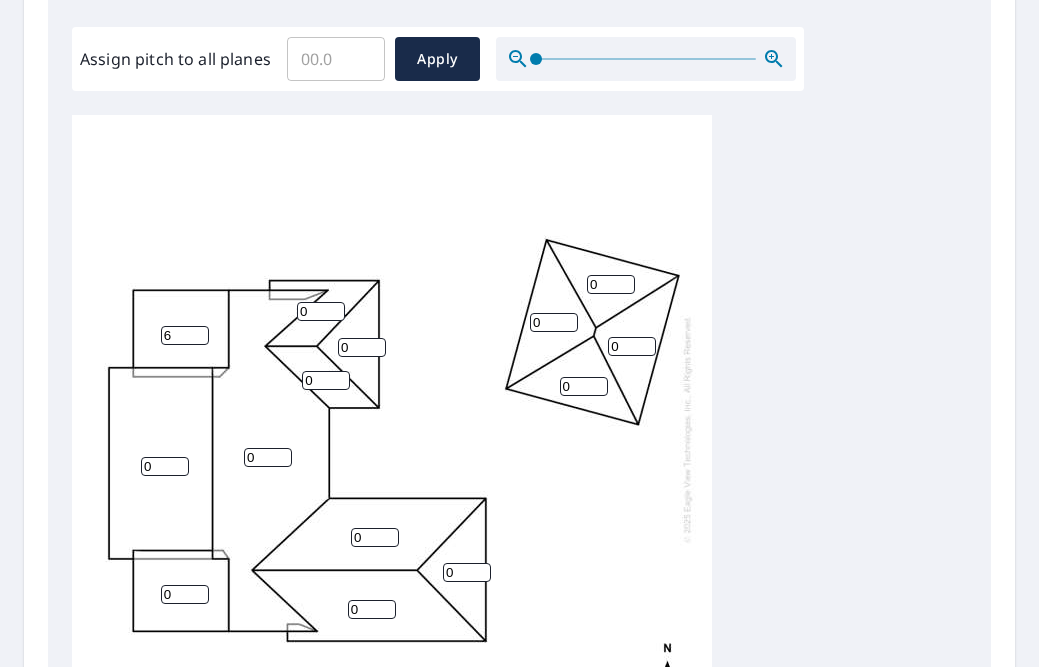 type on "6" 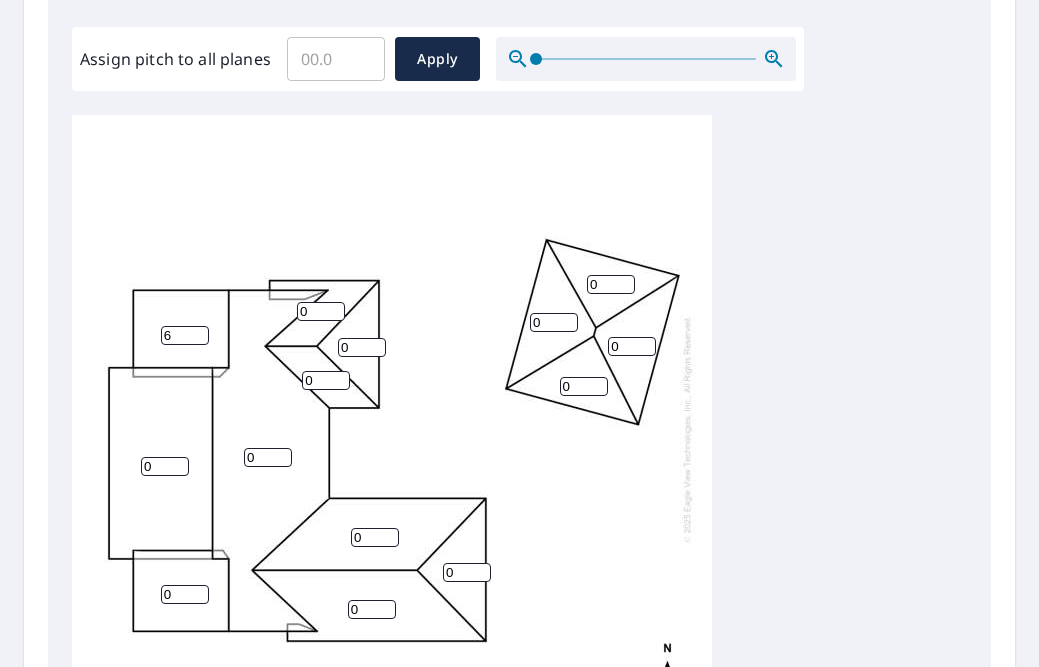 click on "0" at bounding box center (165, 466) 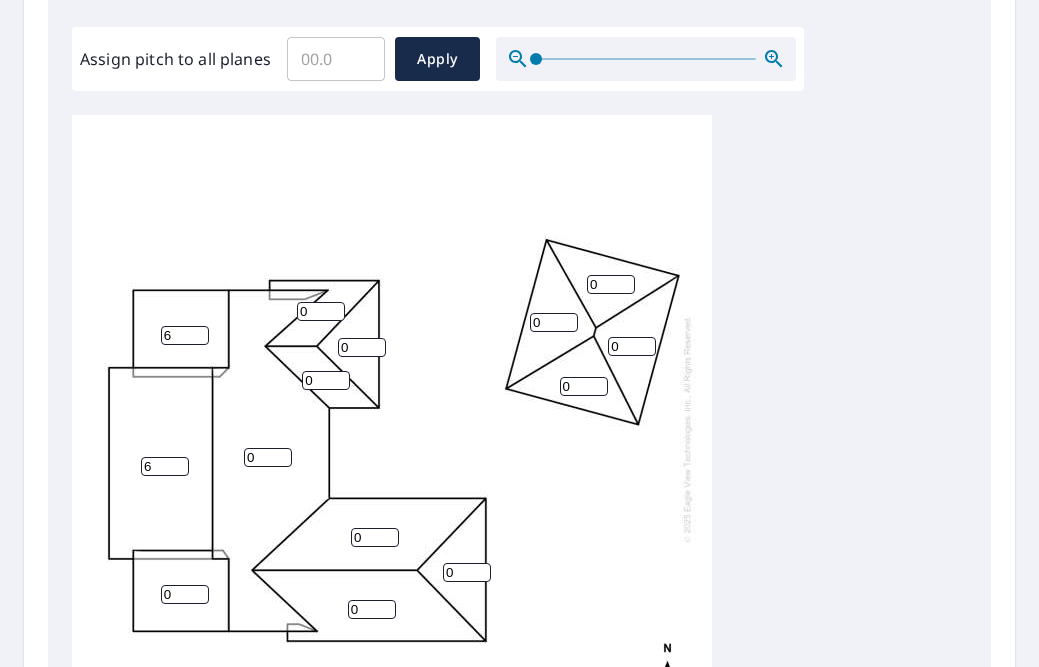 type on "6" 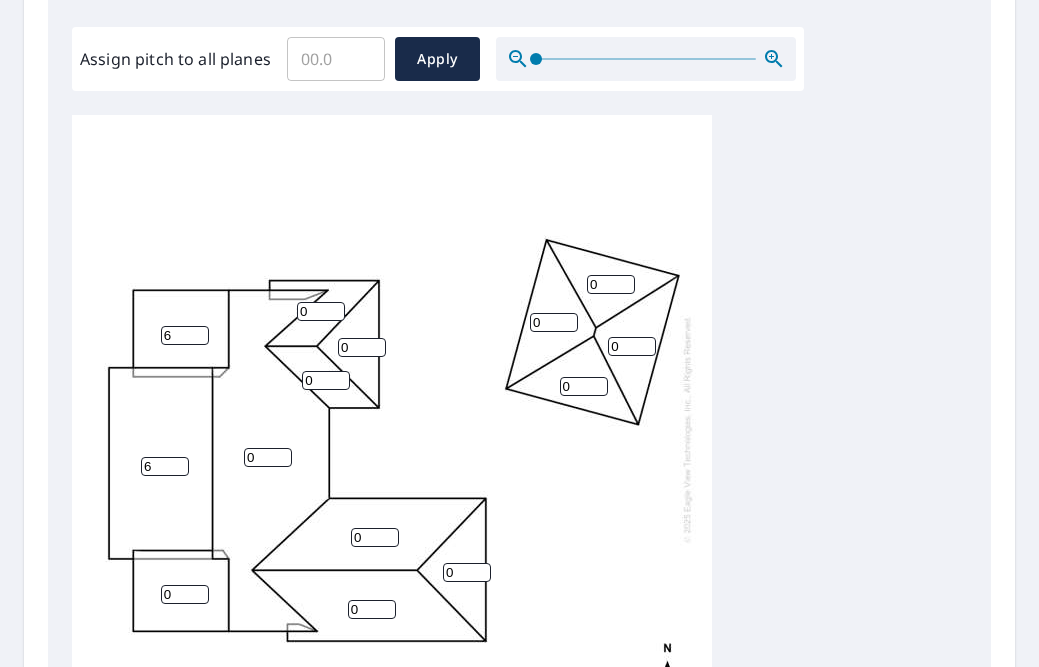 click on "0" at bounding box center (185, 594) 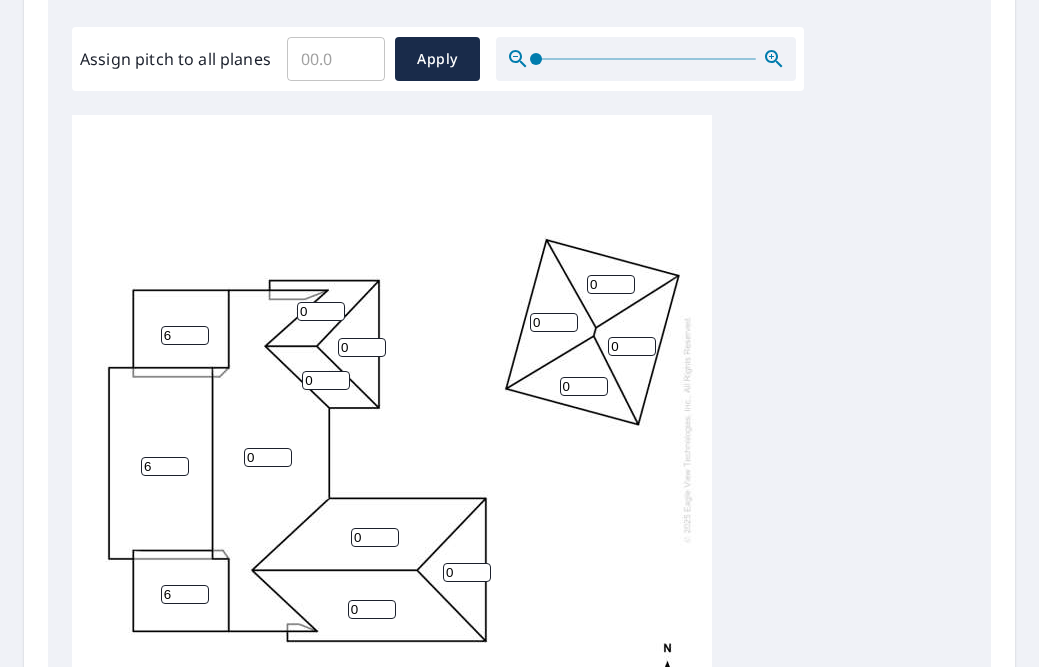 type on "6" 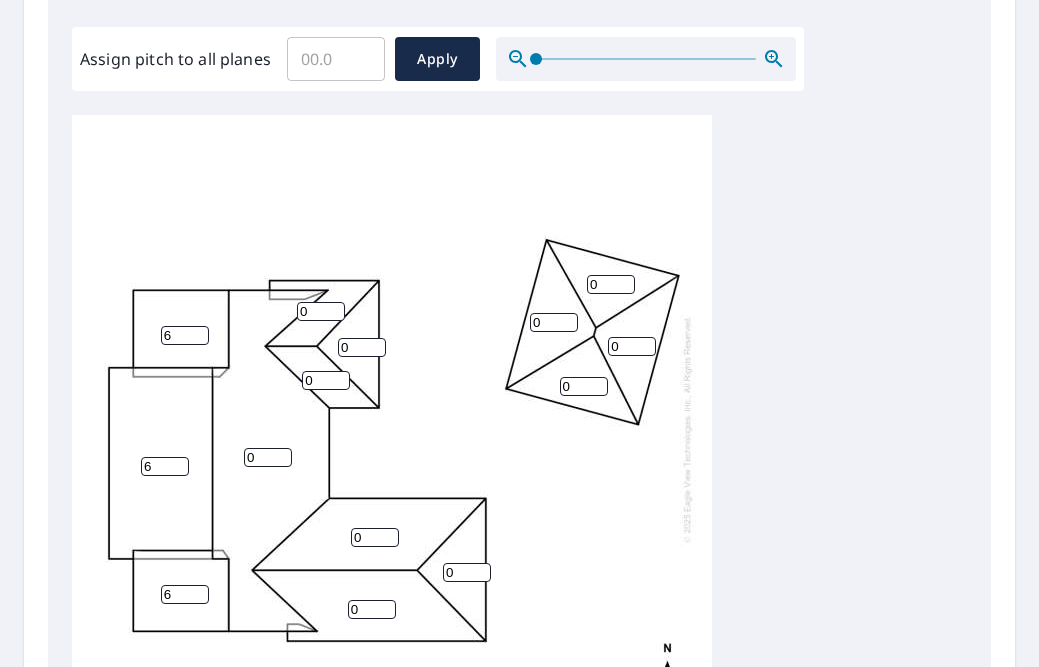 click on "0" at bounding box center (268, 457) 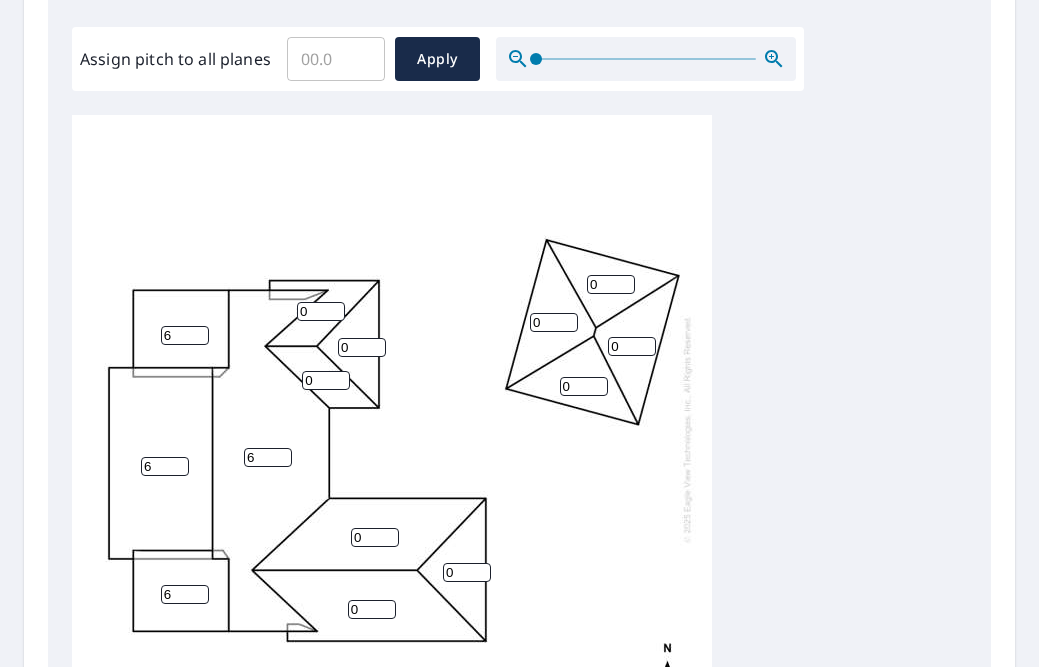 type on "6" 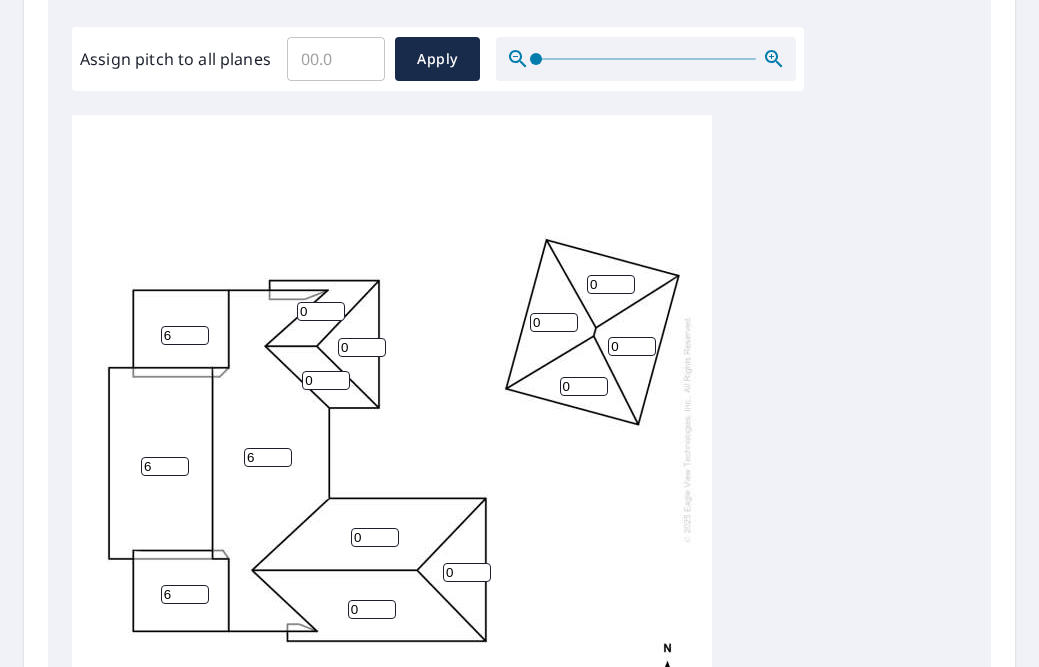 click on "0" at bounding box center [362, 347] 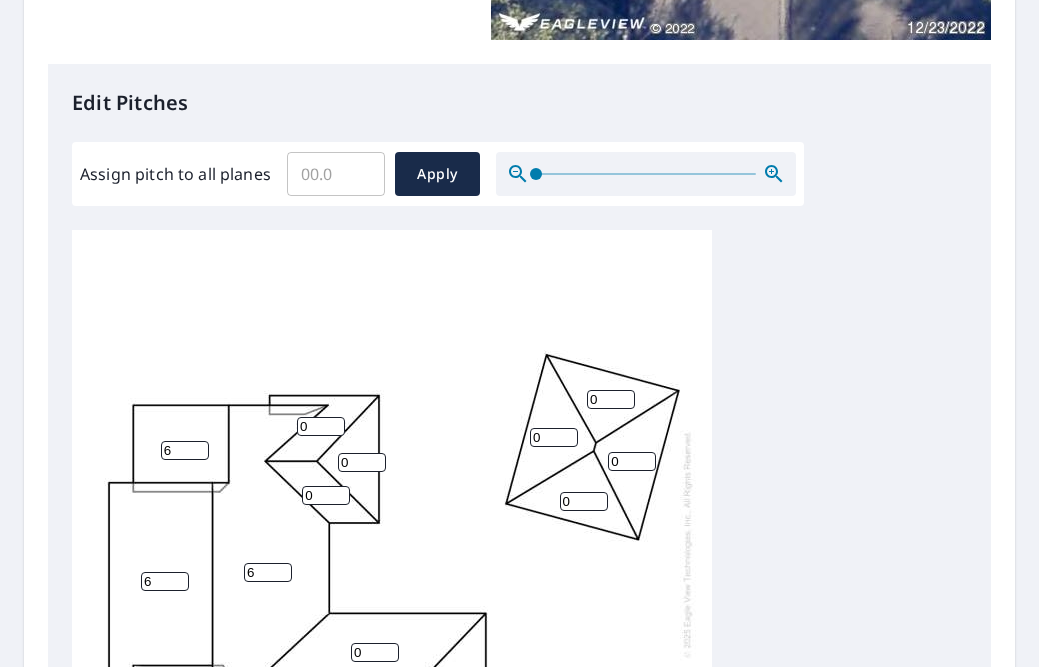 scroll, scrollTop: 471, scrollLeft: 0, axis: vertical 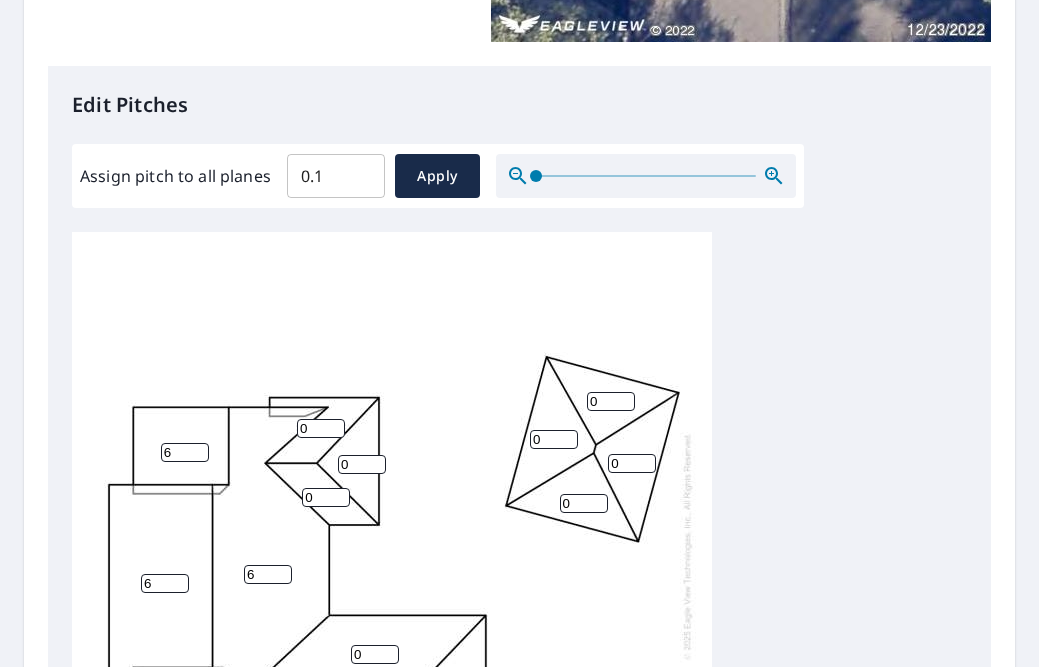 click on "0.1" at bounding box center [336, 176] 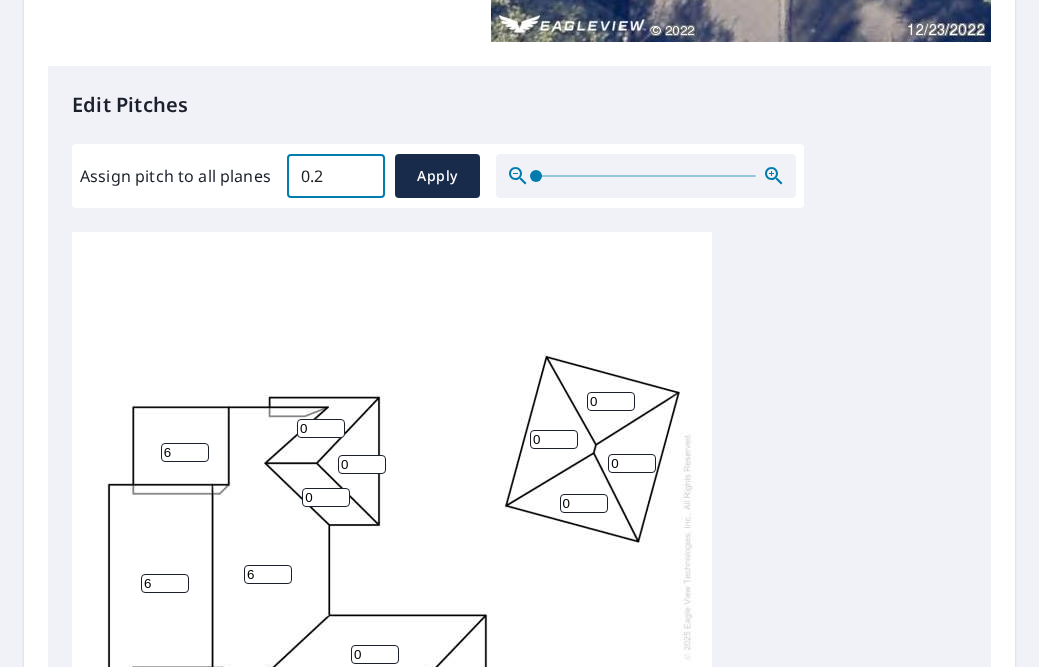 click on "0.2" at bounding box center (336, 176) 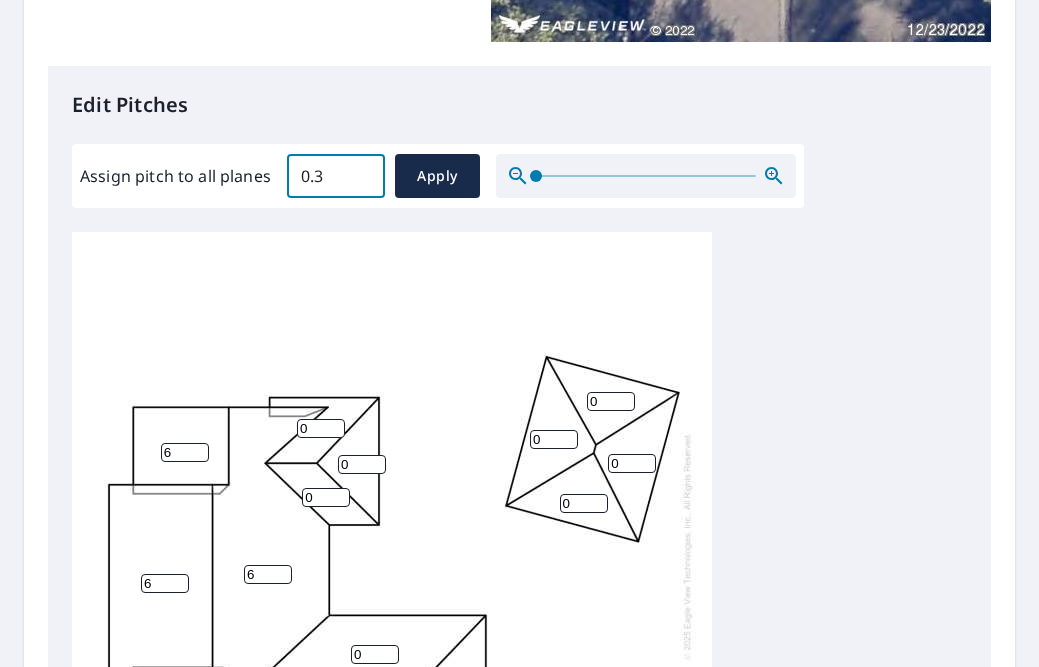 click on "0.3" at bounding box center [336, 176] 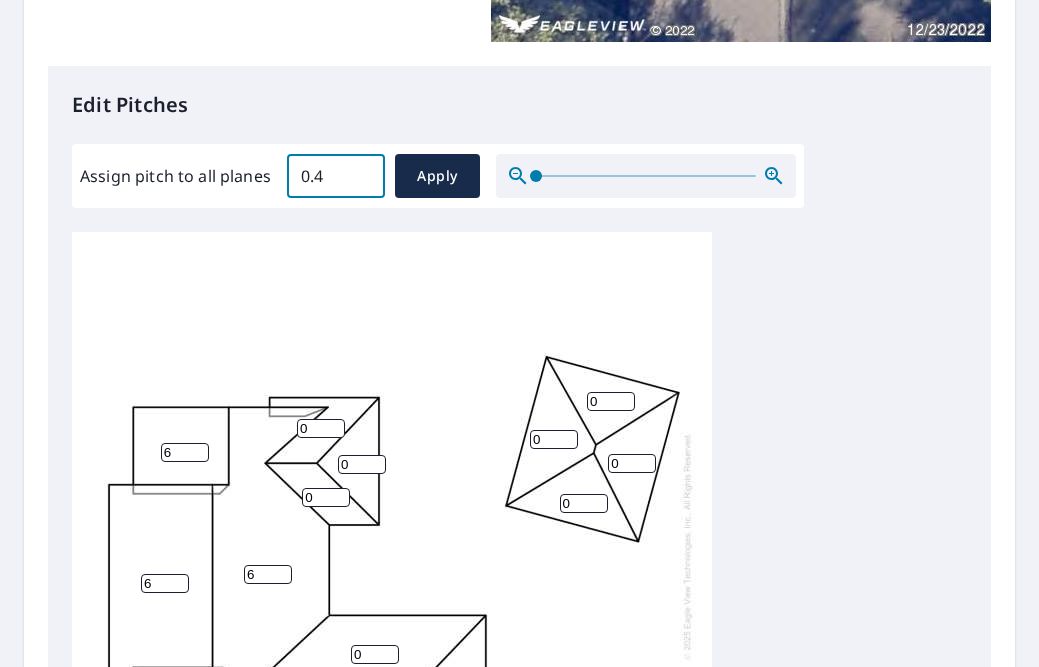 click on "0.4" at bounding box center [336, 176] 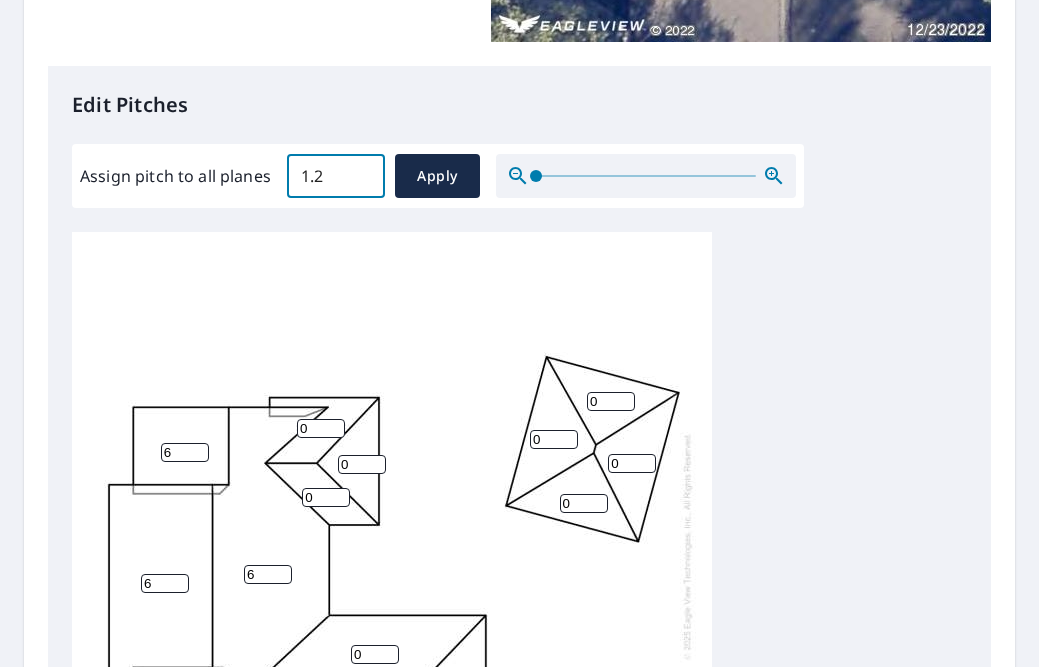 click on "1.2" at bounding box center (336, 176) 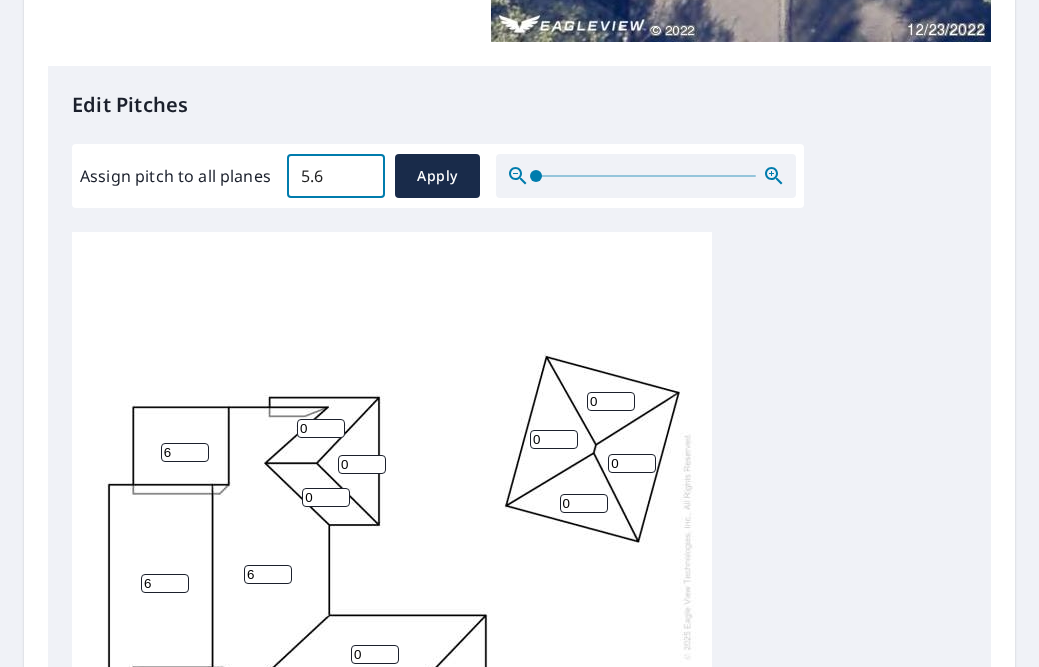 click on "5.6" at bounding box center [336, 176] 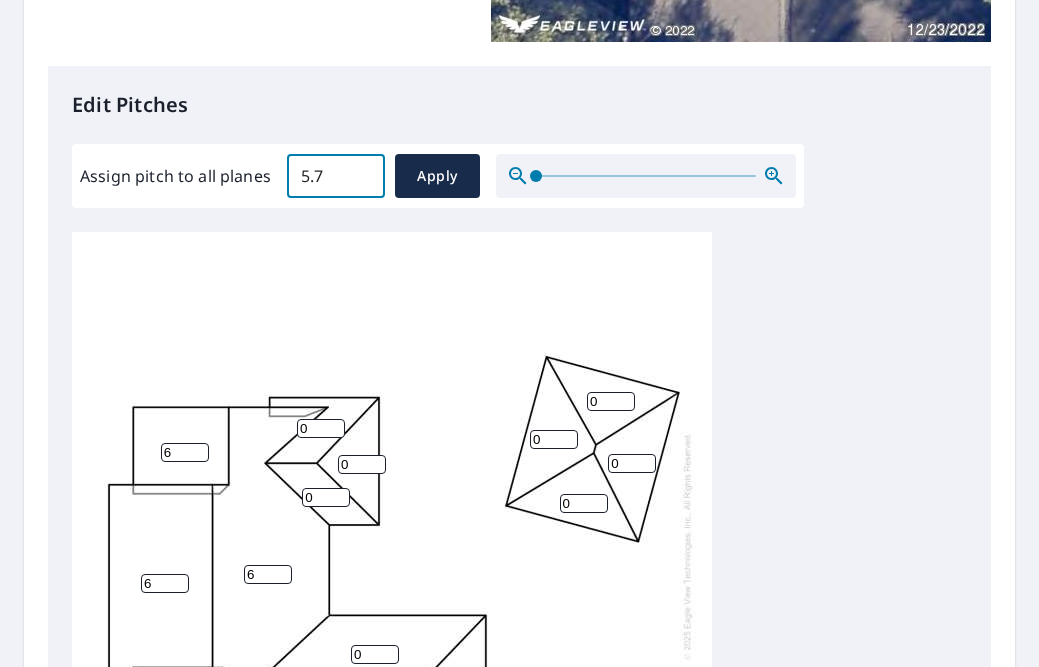 click on "5.7" at bounding box center (336, 176) 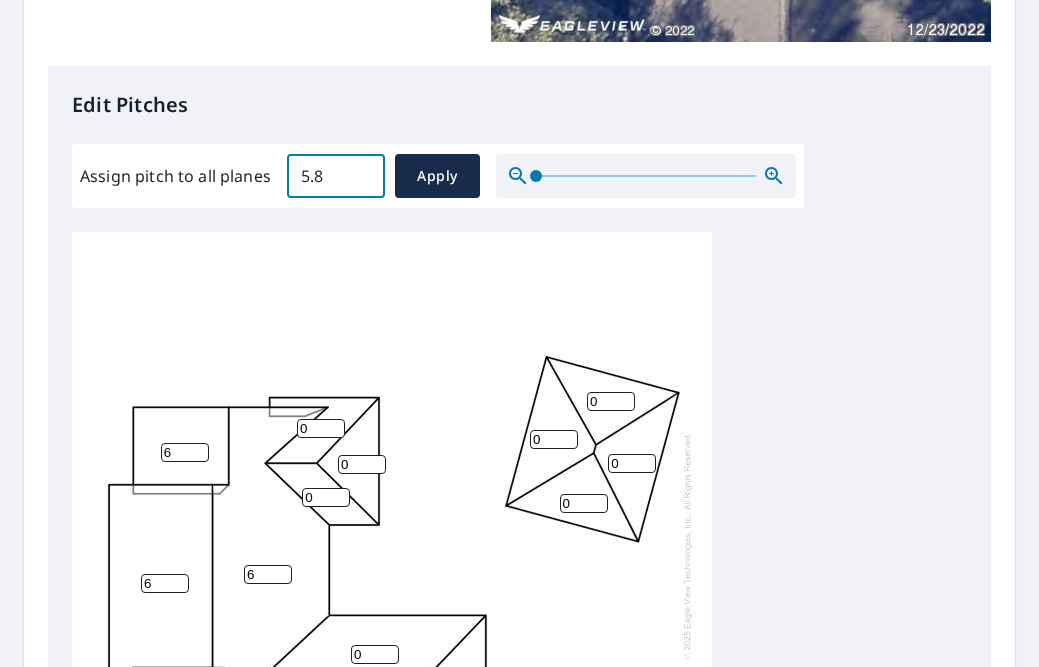 click on "5.8" at bounding box center (336, 176) 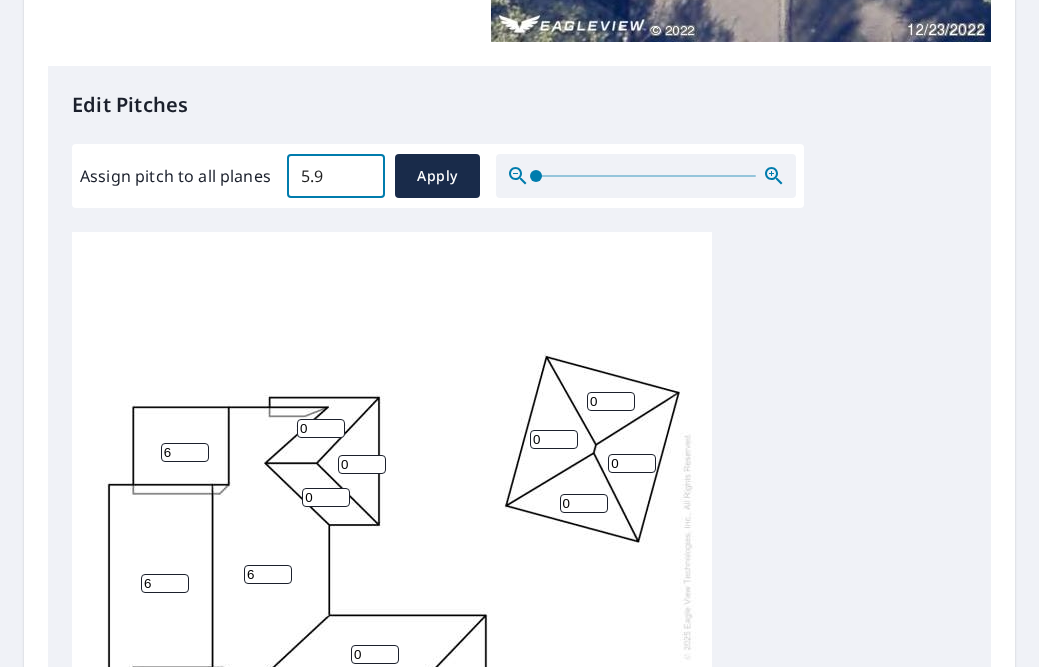 click on "5.9" at bounding box center (336, 176) 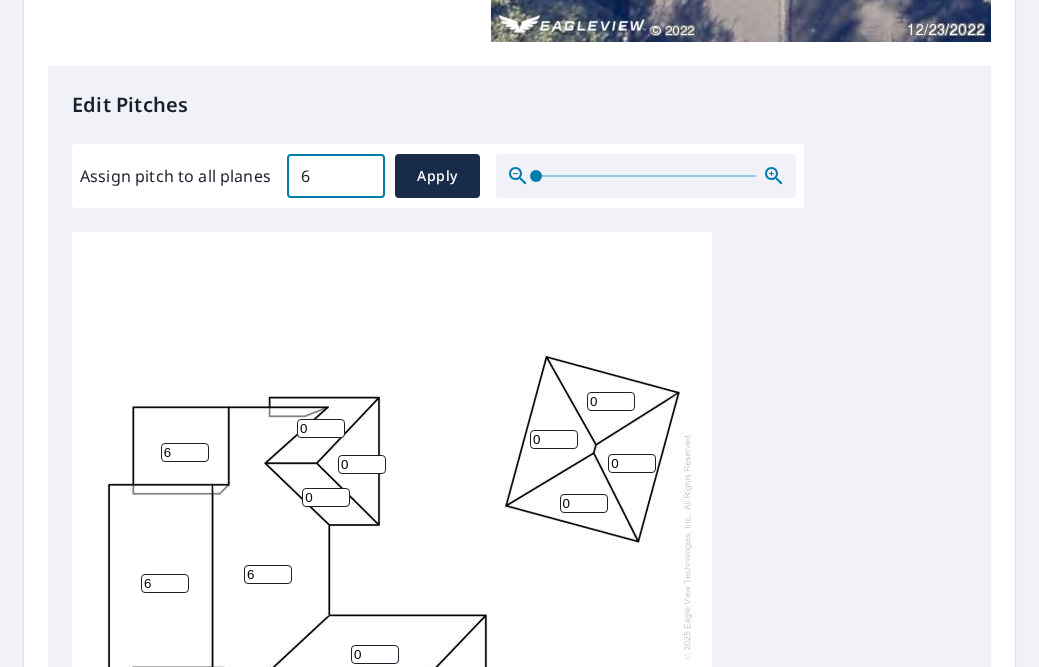 click on "6" at bounding box center [336, 176] 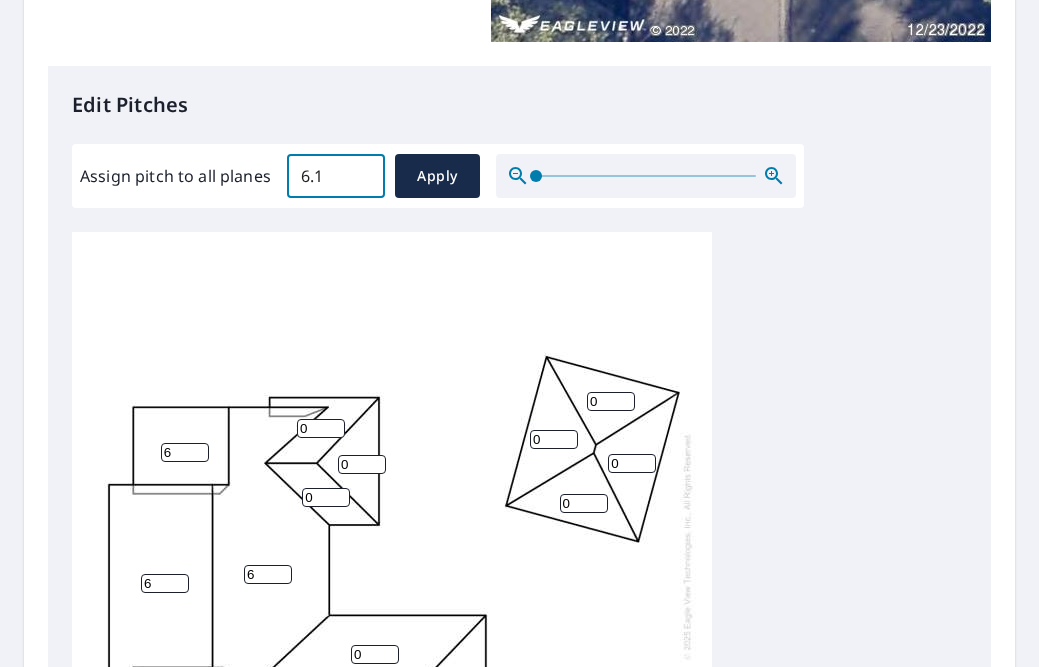 click on "6.1" at bounding box center (336, 176) 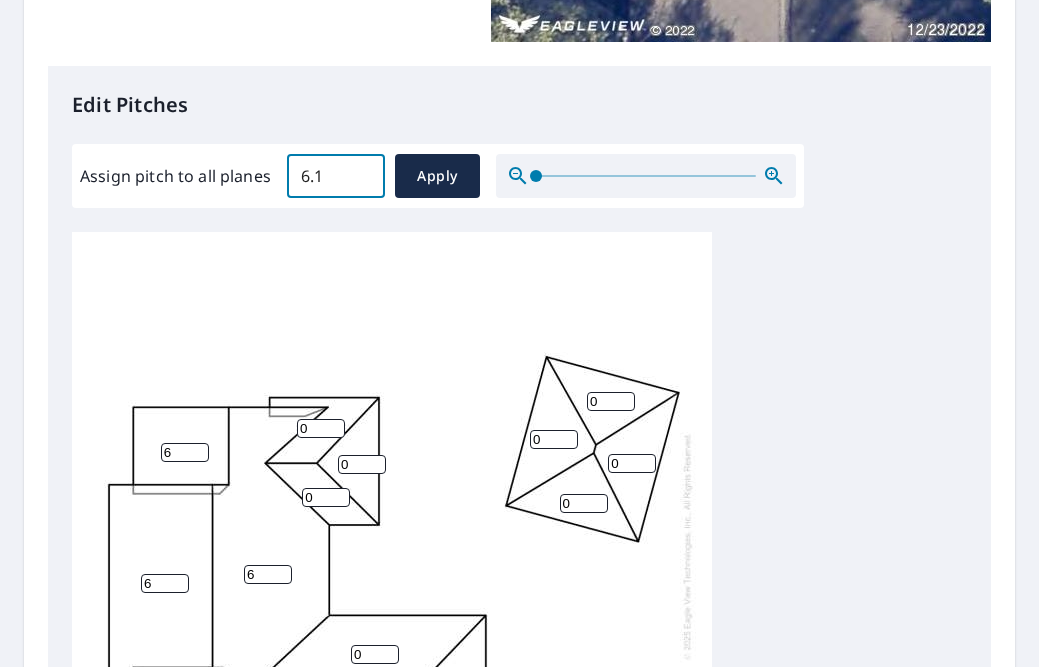 type on "6" 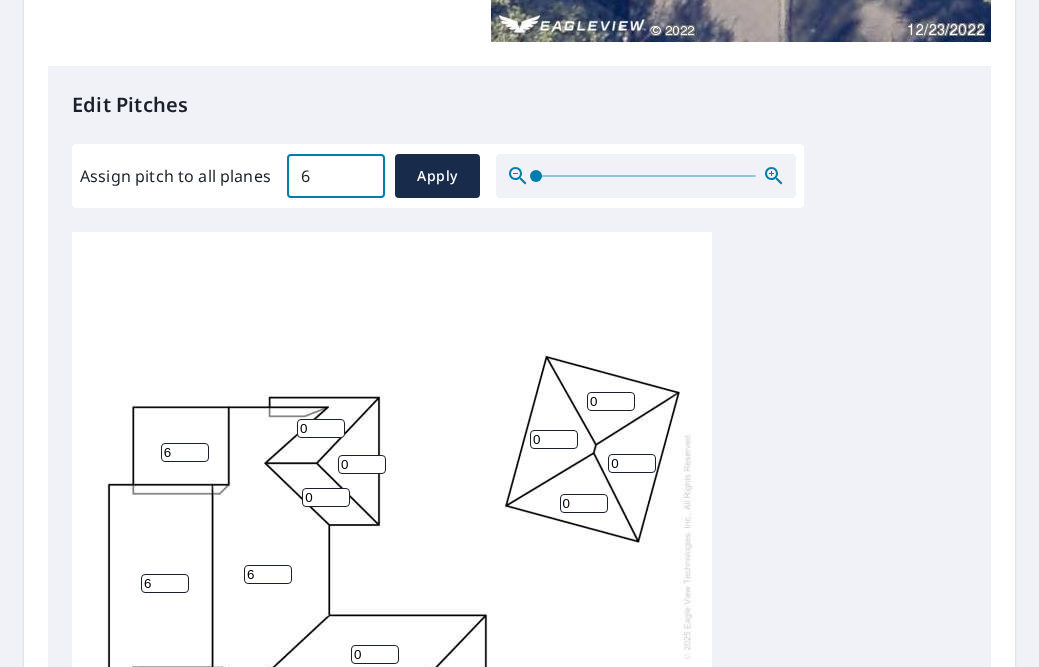 click on "6" at bounding box center (336, 176) 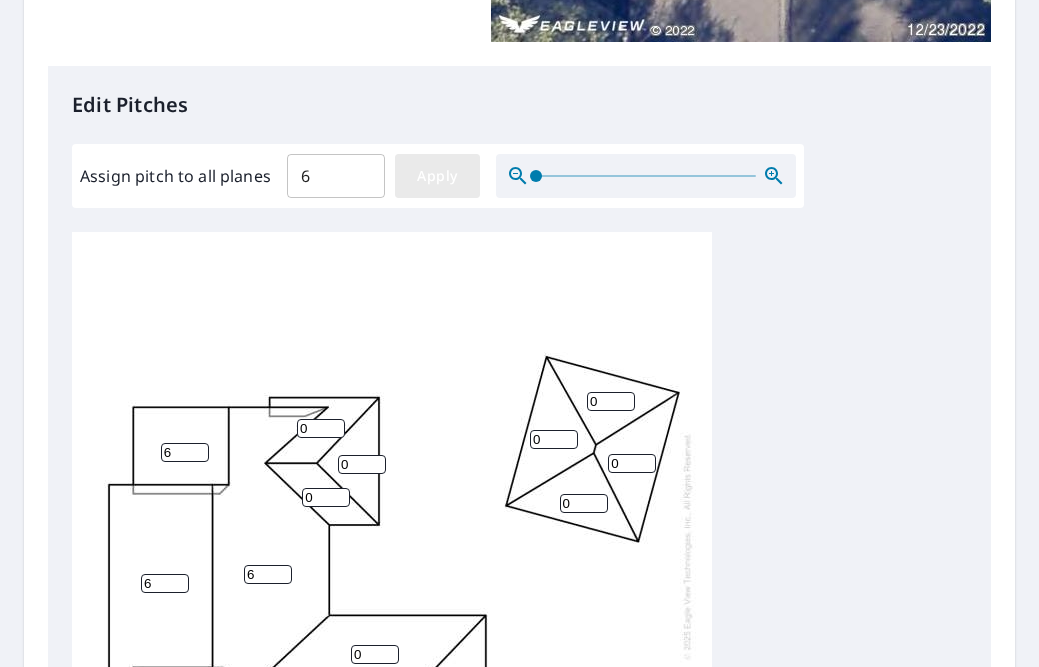 click on "Apply" at bounding box center [437, 176] 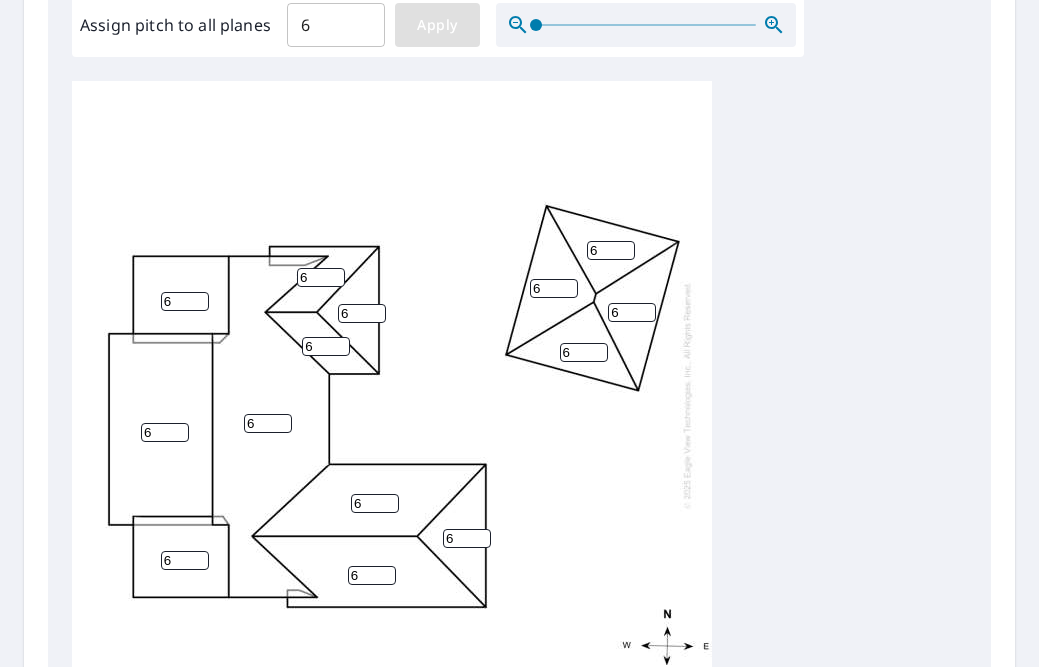 scroll, scrollTop: 623, scrollLeft: 0, axis: vertical 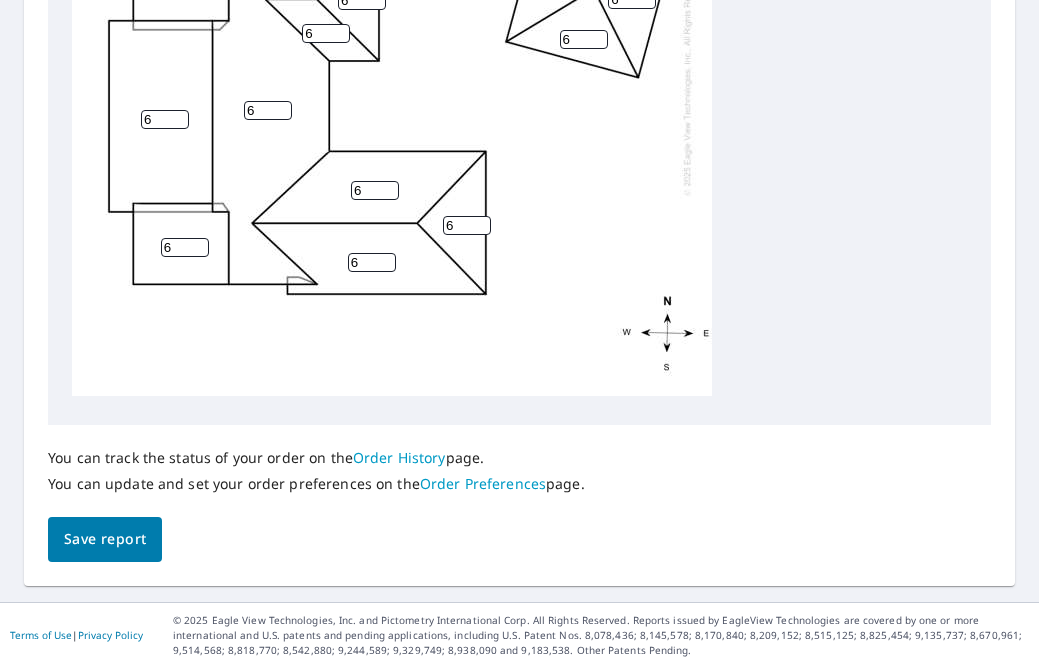 click on "Save report" at bounding box center (105, 539) 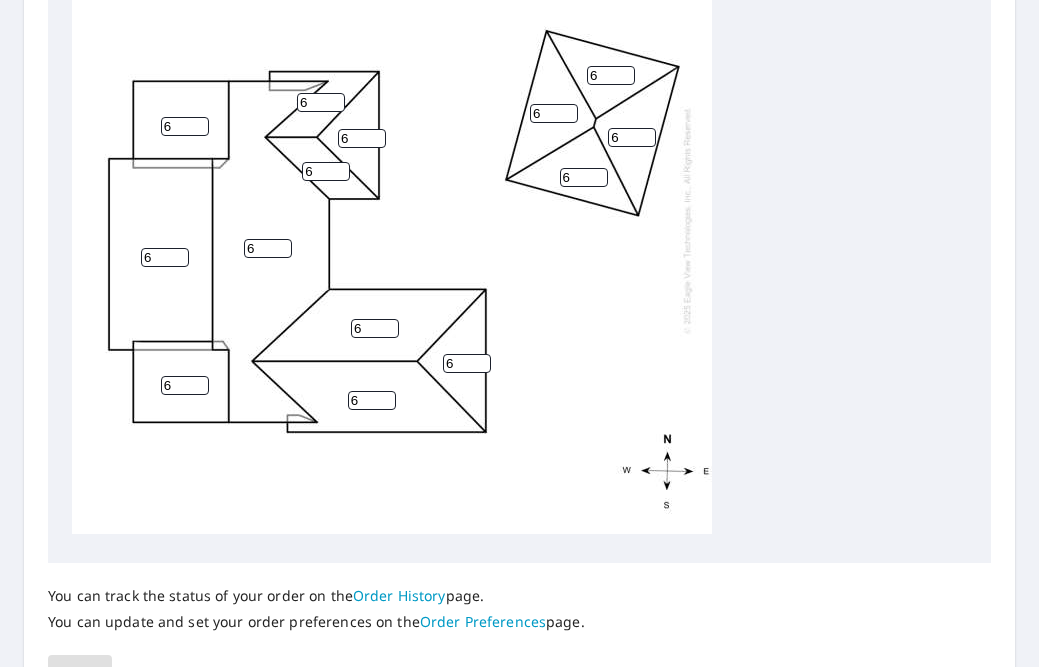 scroll, scrollTop: 775, scrollLeft: 0, axis: vertical 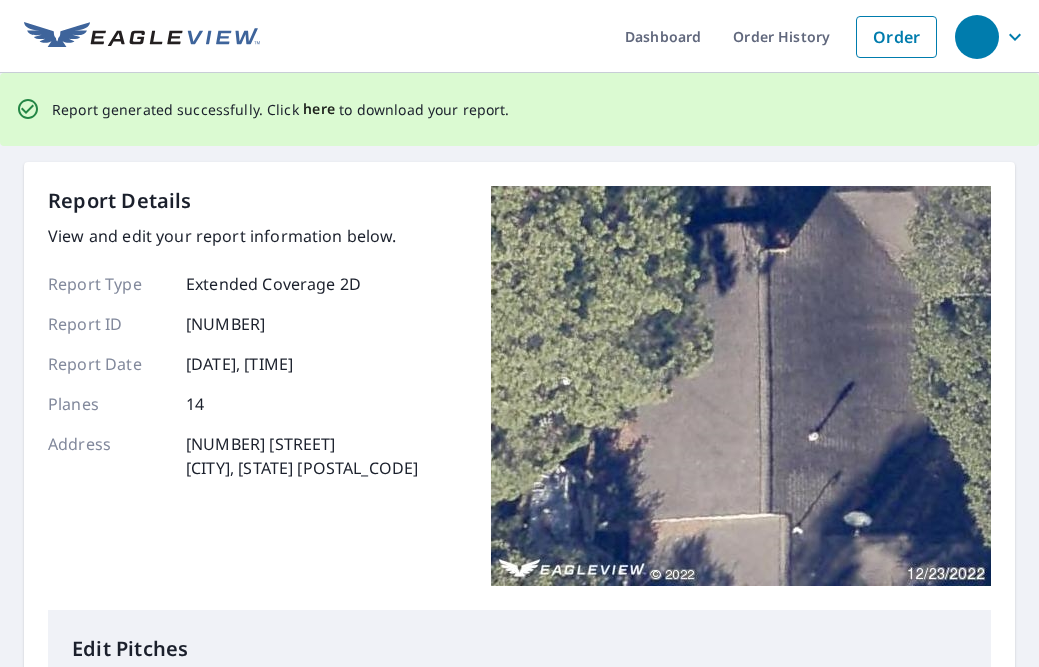 click on "here" at bounding box center [319, 109] 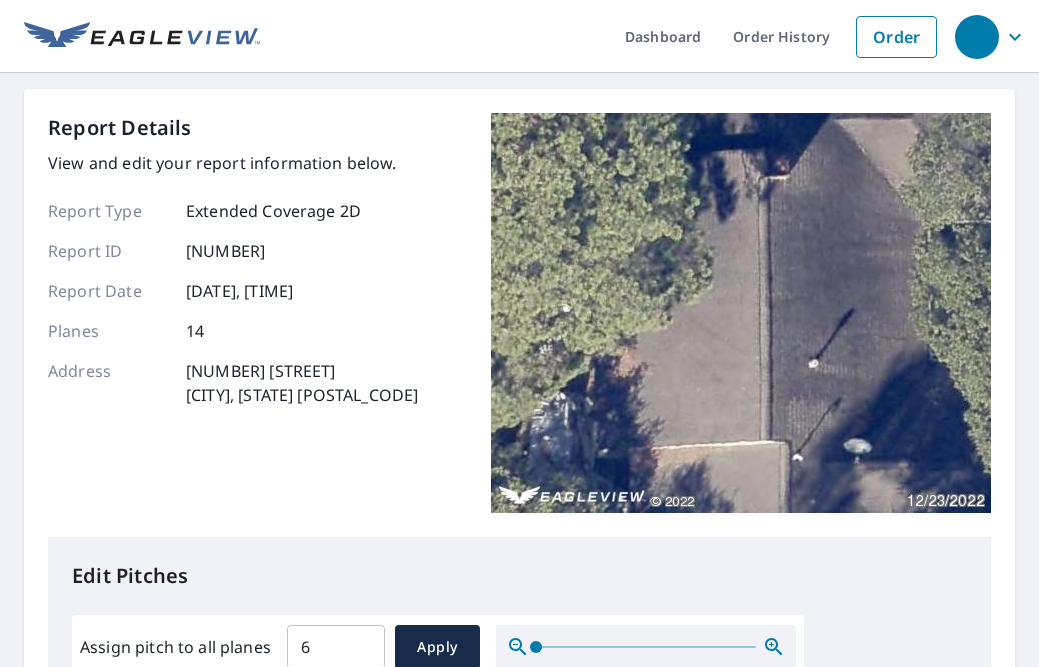 scroll, scrollTop: 0, scrollLeft: 0, axis: both 